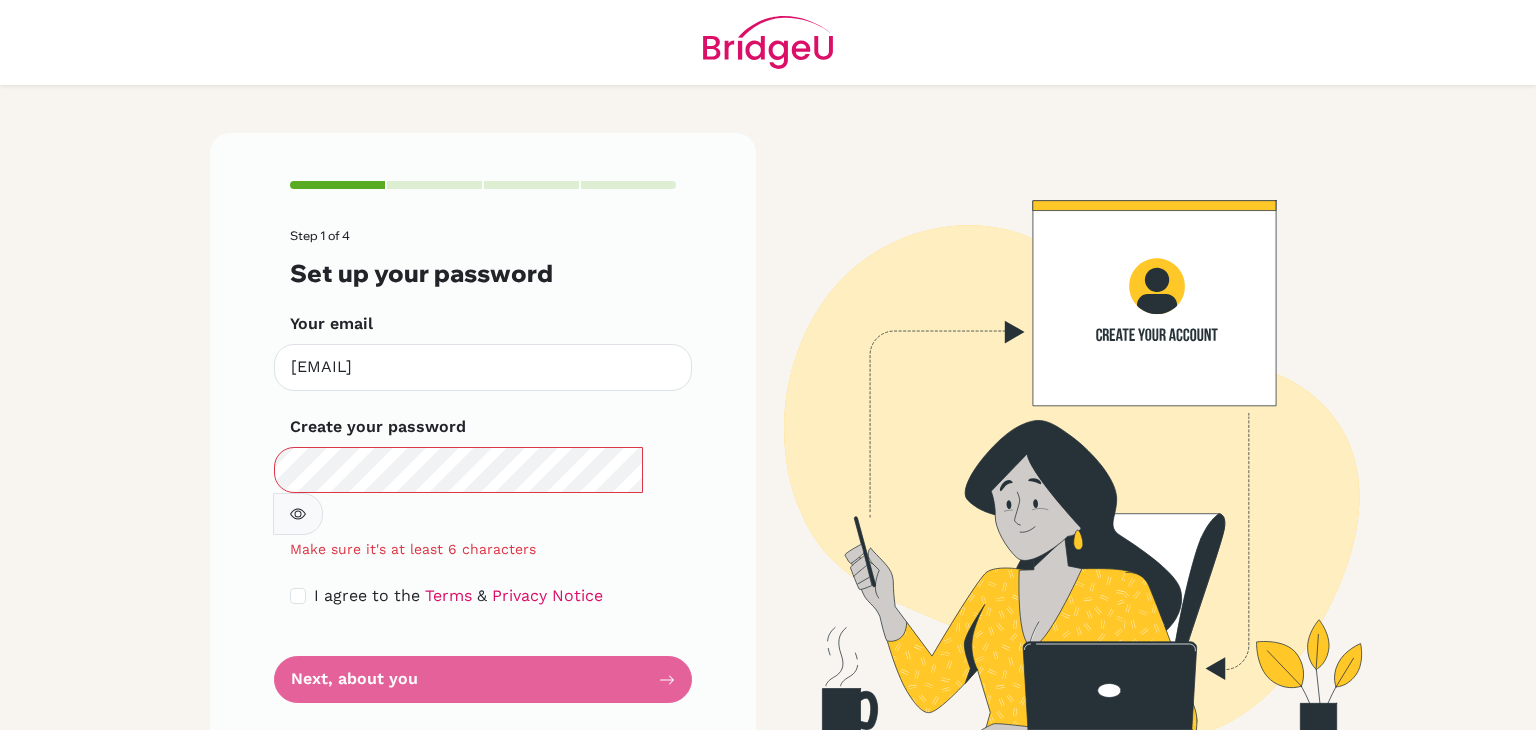 scroll, scrollTop: 0, scrollLeft: 0, axis: both 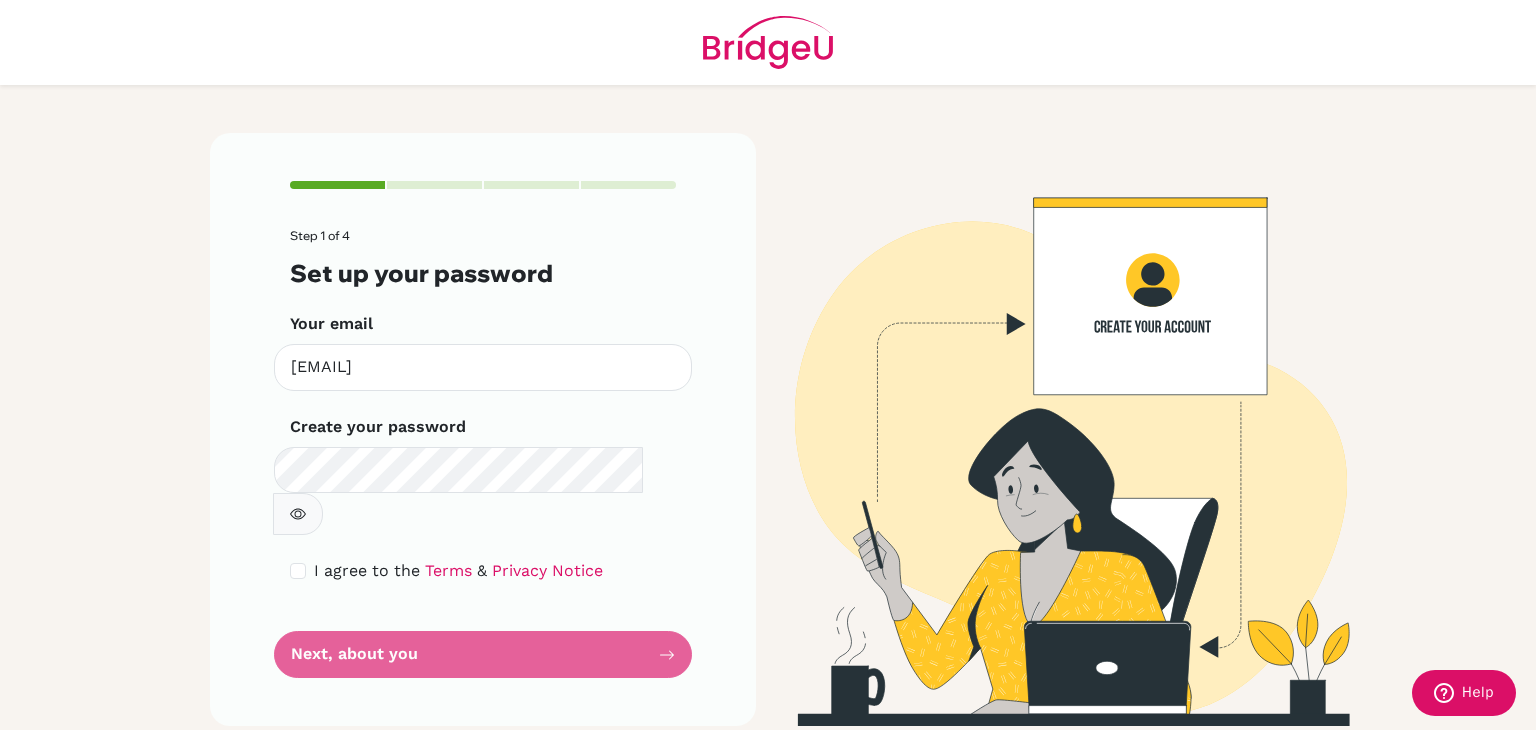 click 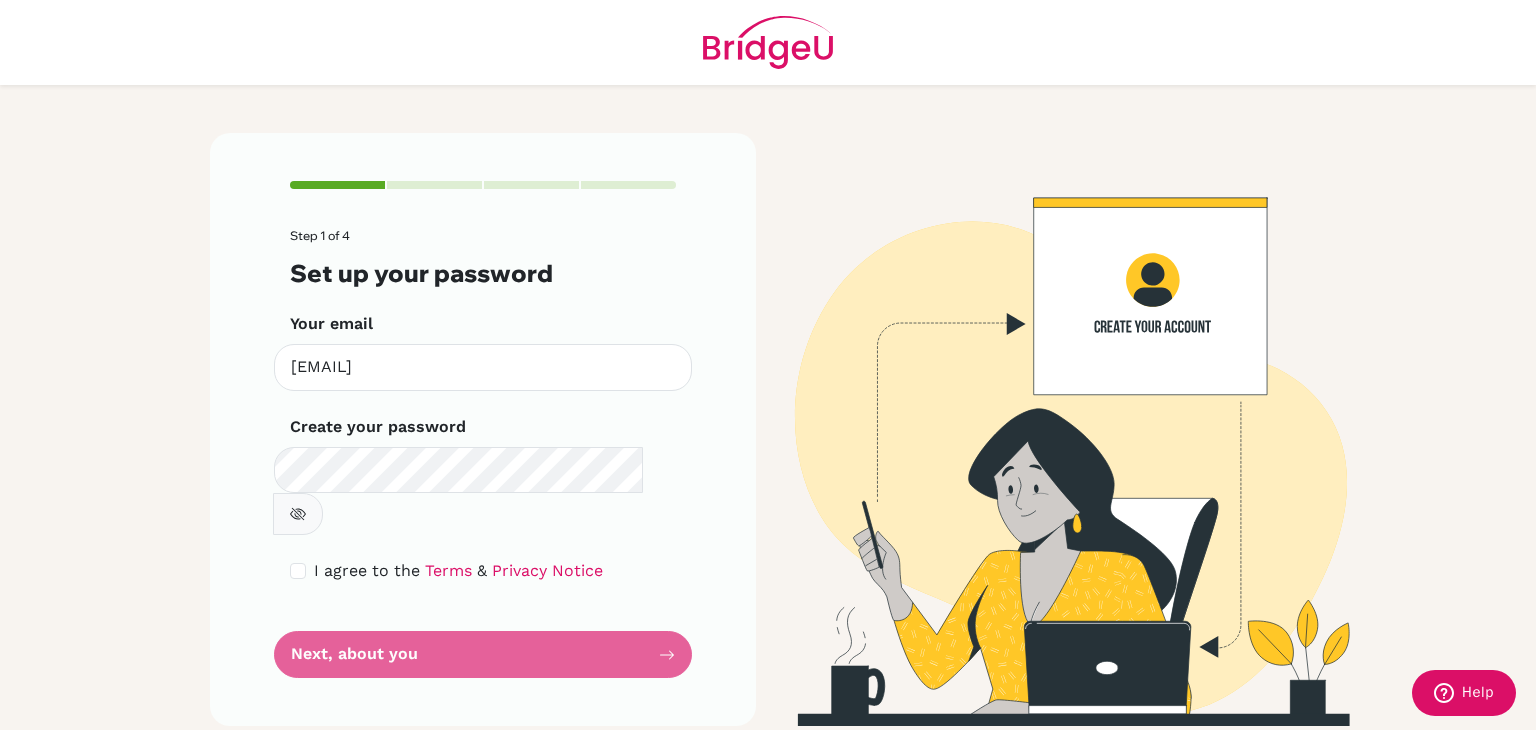 click 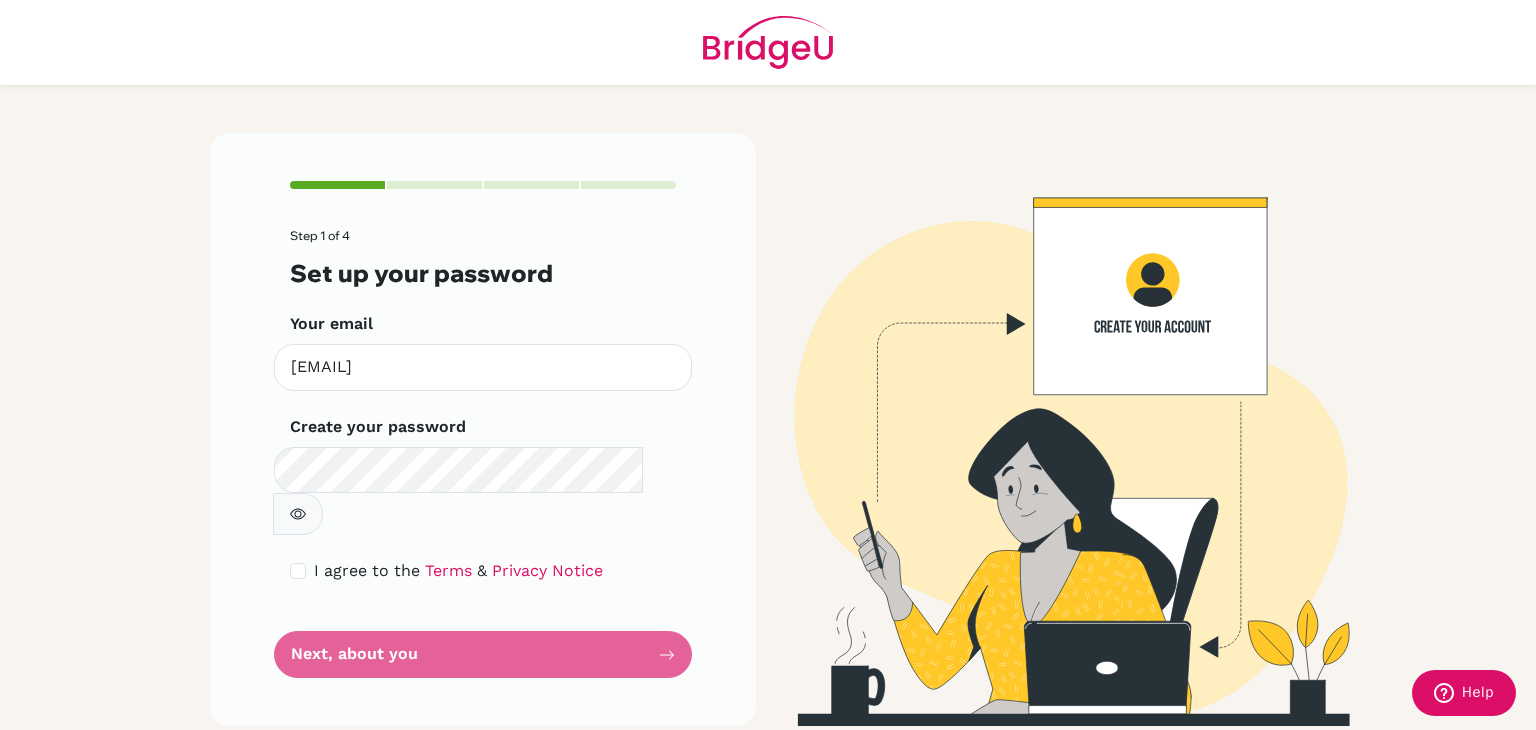 click on "Step 1 of 4
Set up your password
Your email
westleylesmana@sekolahciputra.sch.id
Invalid email
Create your password
Make sure it's at least 6 characters
I agree to the
Terms
&
Privacy Notice
Next, about you" at bounding box center (483, 453) 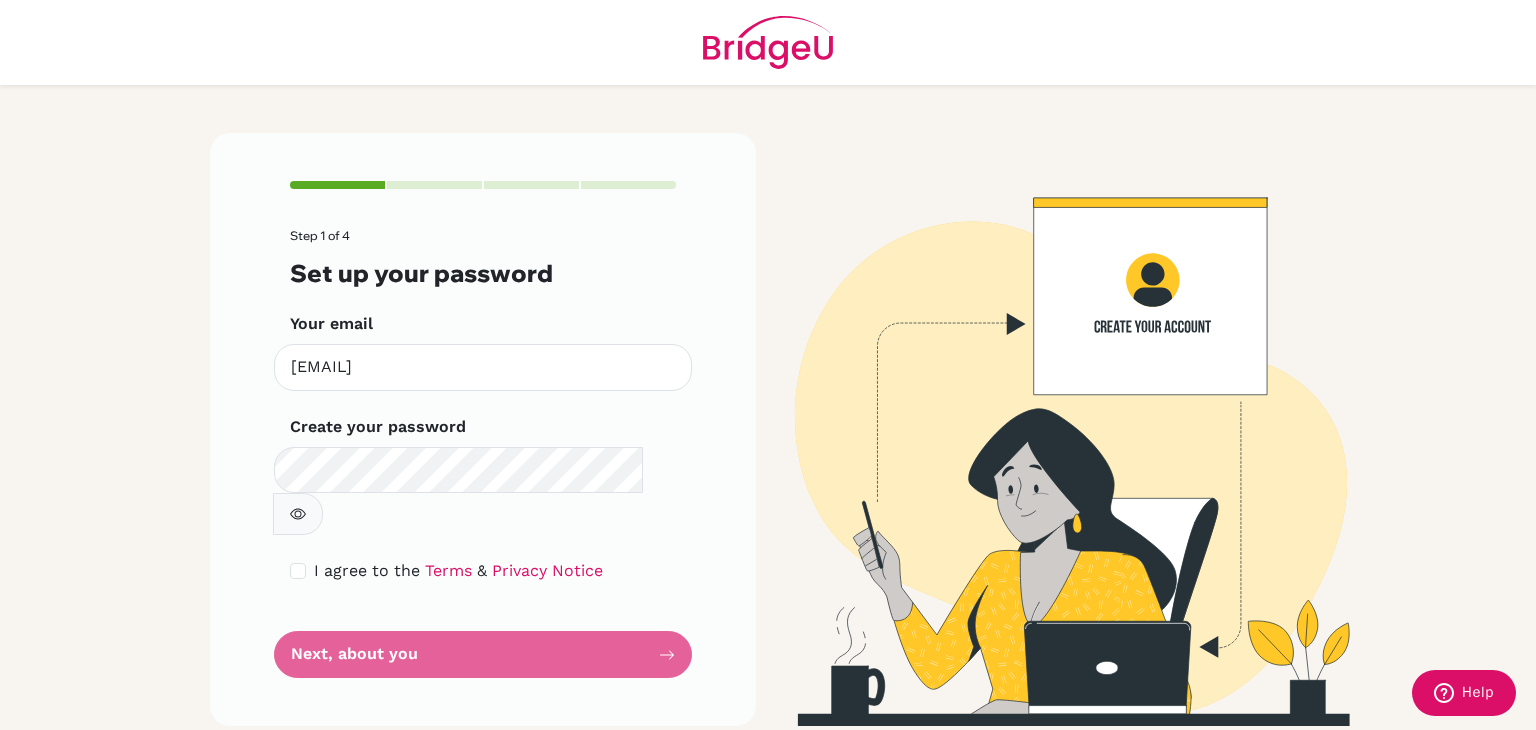 click on "Step 1 of 4
Set up your password
Your email
westleylesmana@sekolahciputra.sch.id
Invalid email
Create your password
Make sure it's at least 6 characters
I agree to the
Terms
&
Privacy Notice
Next, about you" at bounding box center (483, 453) 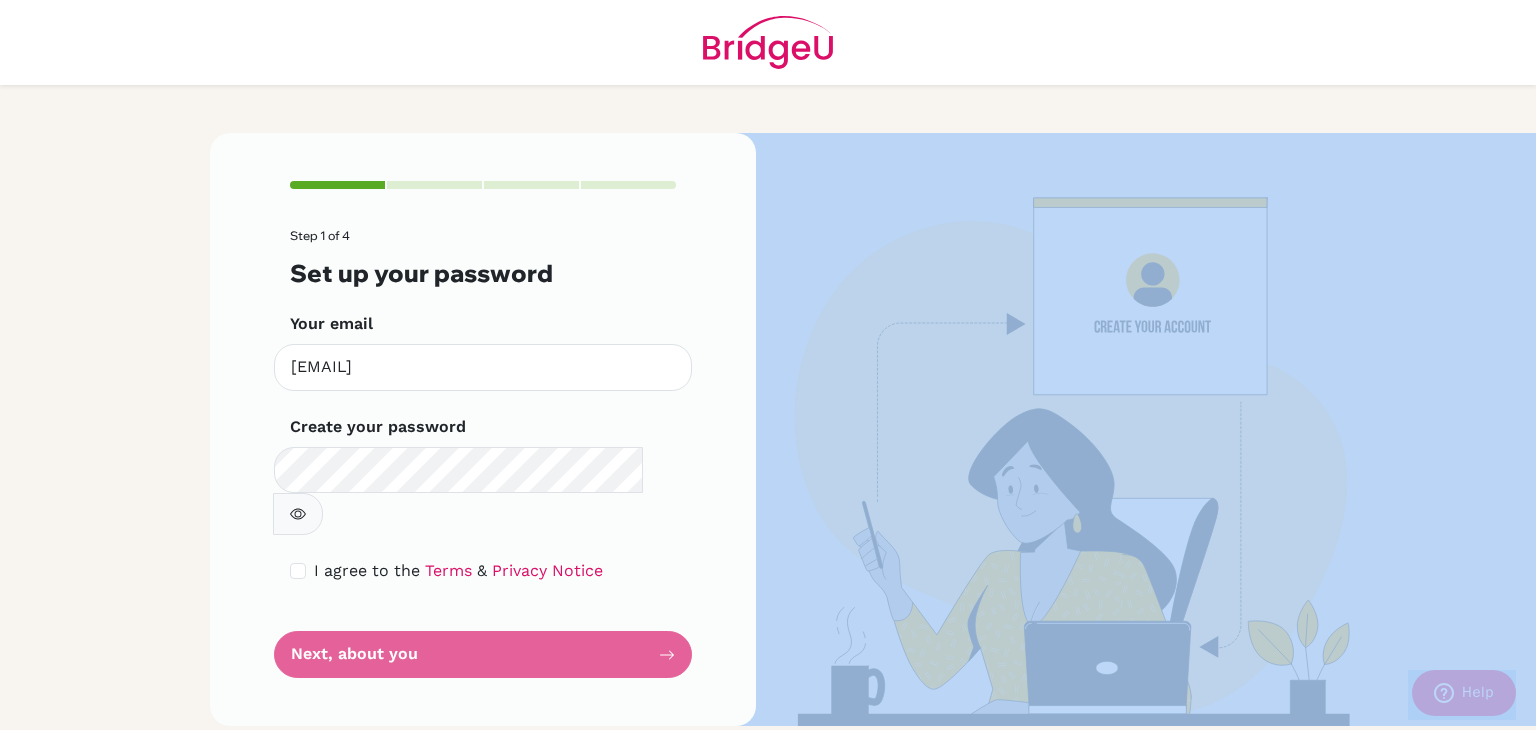 click on "Step 1 of 4
Set up your password
Your email
westleylesmana@sekolahciputra.sch.id
Invalid email
Create your password
Make sure it's at least 6 characters
I agree to the
Terms
&
Privacy Notice
Next, about you" at bounding box center (483, 453) 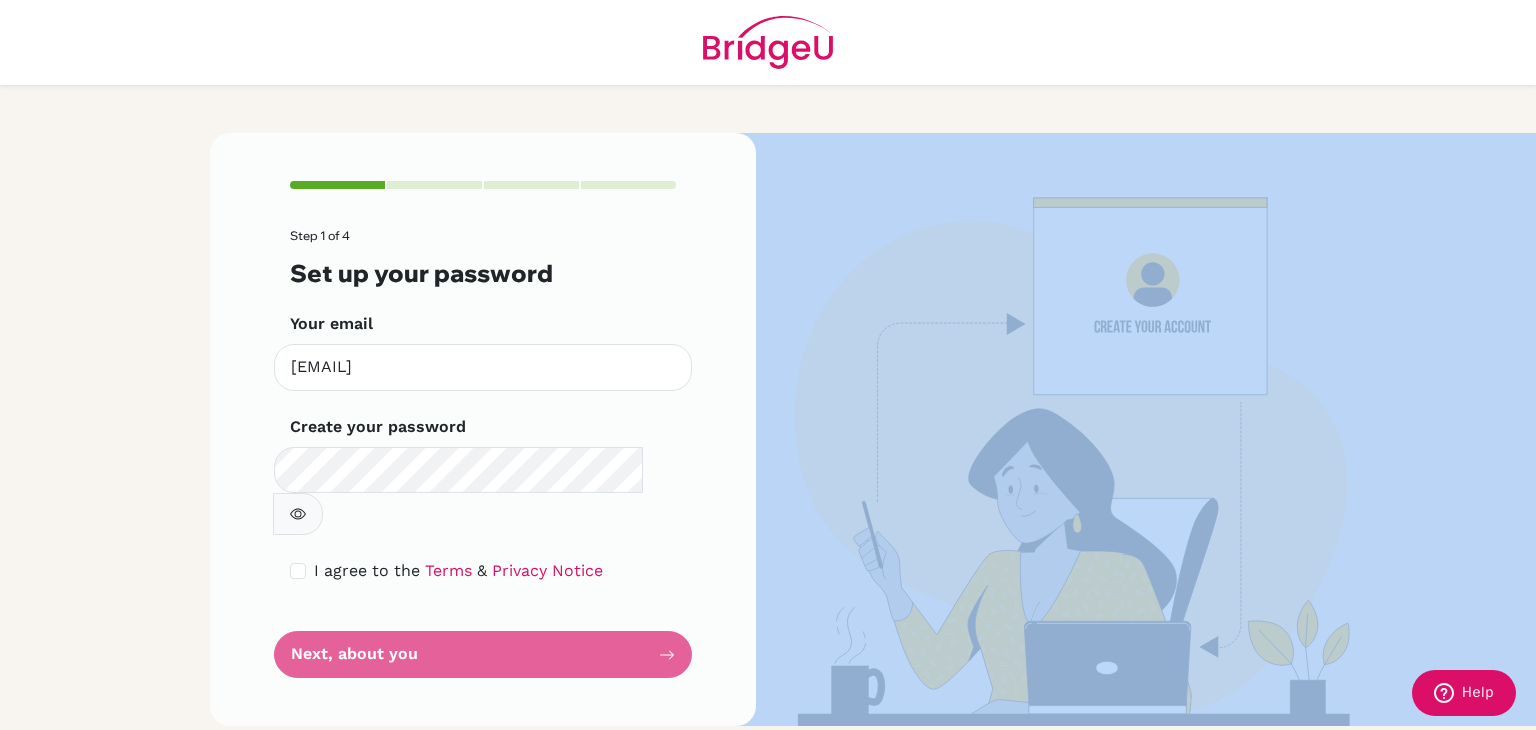 click on "Step 1 of 4
Set up your password
Your email
westleylesmana@sekolahciputra.sch.id
Invalid email
Create your password
Make sure it's at least 6 characters
I agree to the
Terms
&
Privacy Notice
Next, about you" at bounding box center [483, 453] 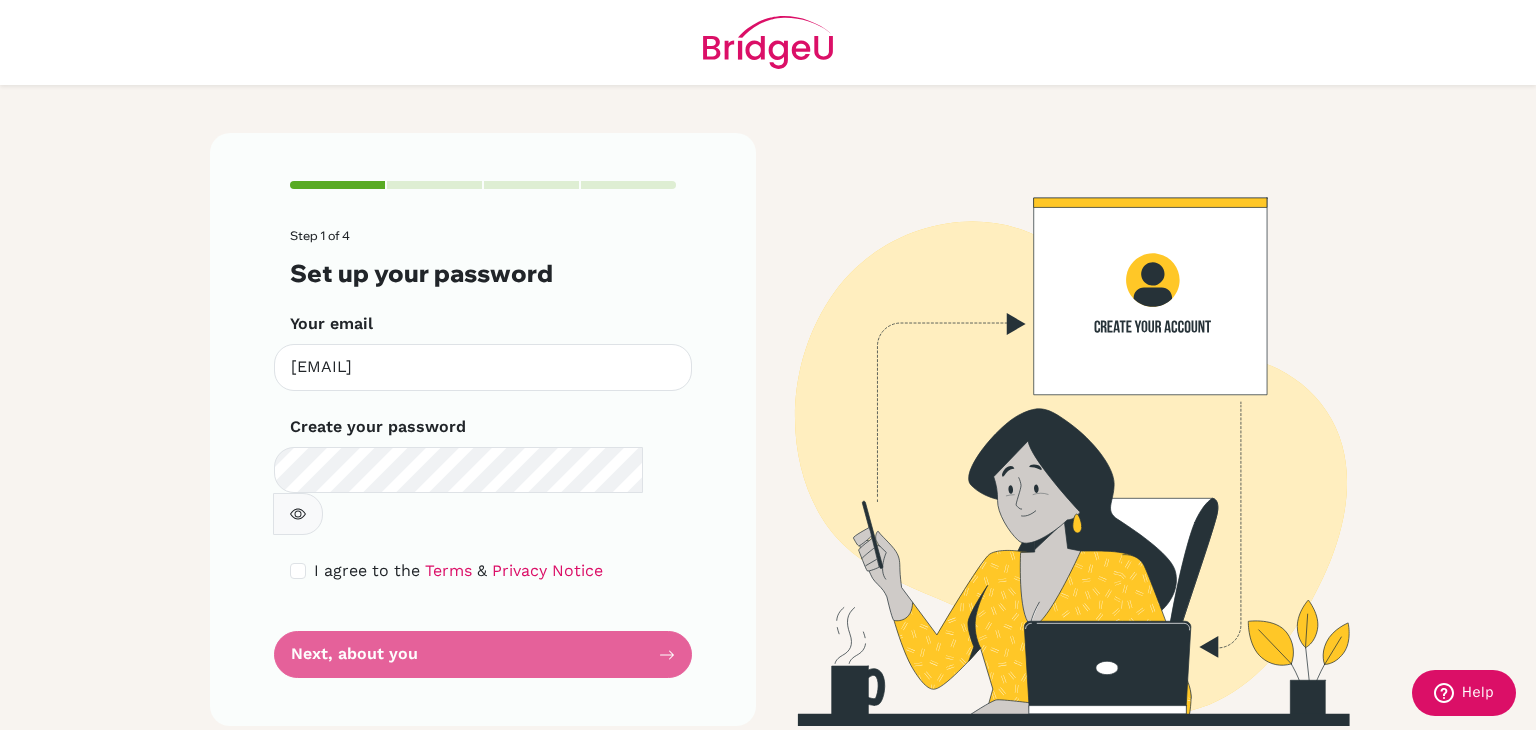click on "Step 1 of 4
Set up your password
Your email
[EMAIL]
Invalid email
Create your password
Make sure it's at least 6 characters
I agree to the
Terms
&
Privacy Notice
Next, about you" at bounding box center [483, 453] 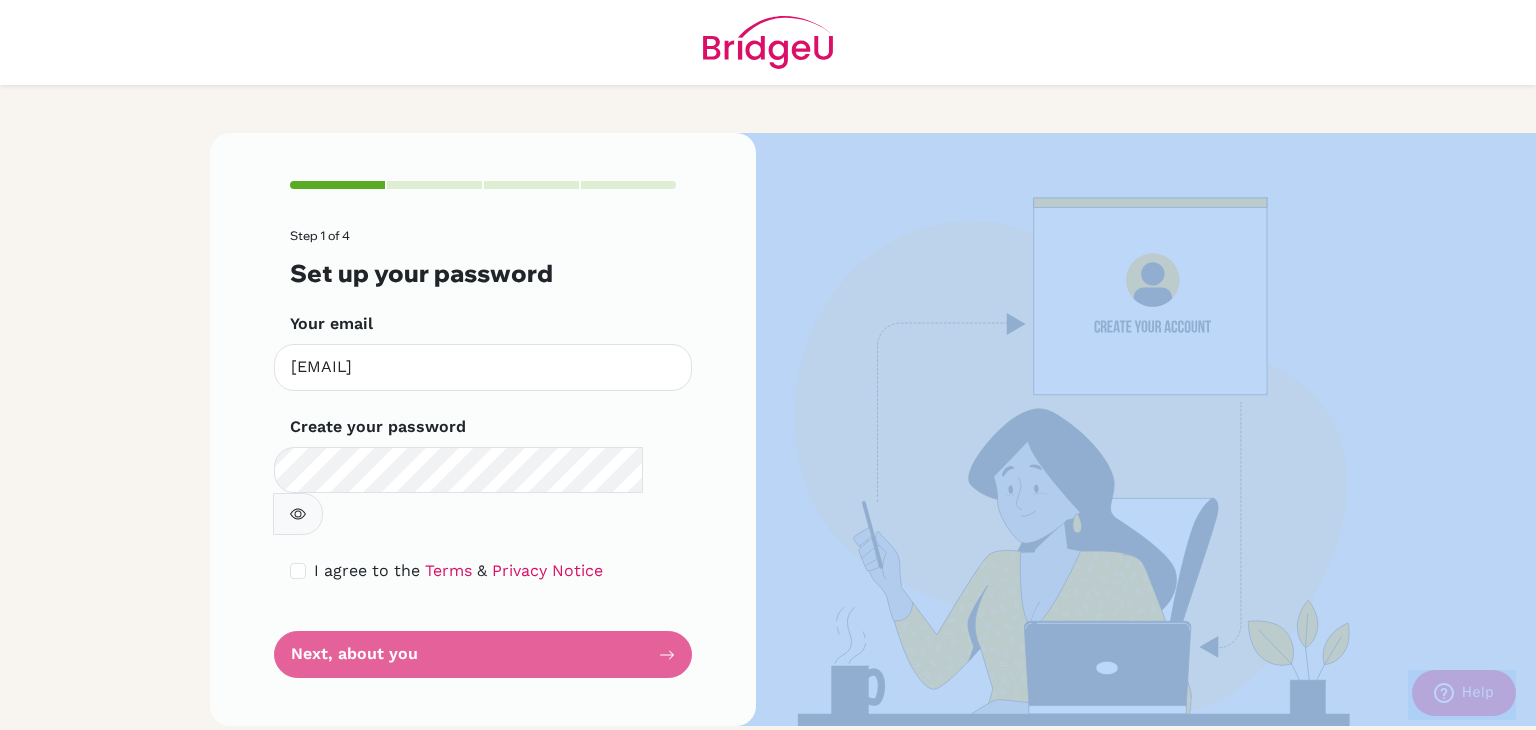 drag, startPoint x: 599, startPoint y: 590, endPoint x: 592, endPoint y: 579, distance: 13.038404 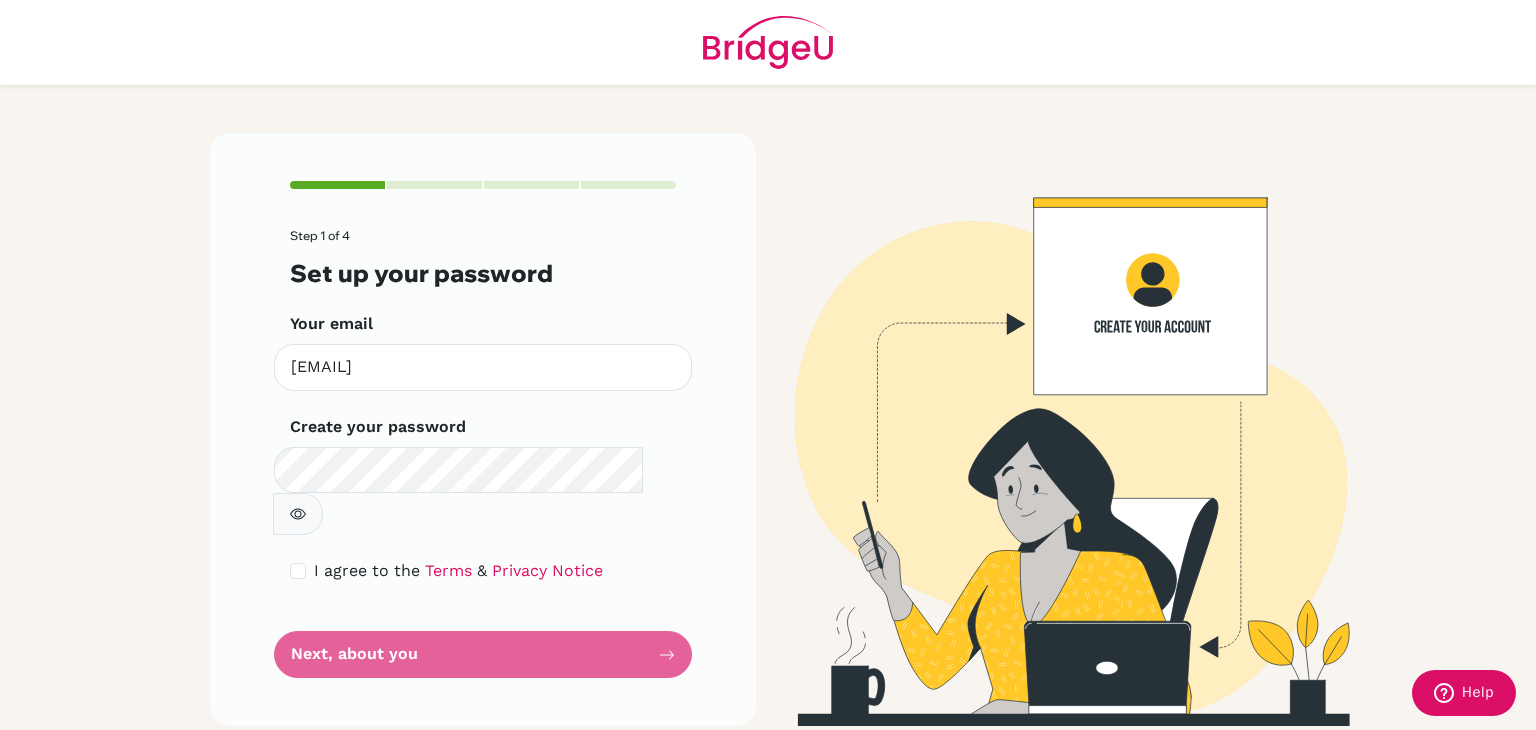 click on "Step 1 of 4
Set up your password
Your email
[EMAIL]
Invalid email
Create your password
Make sure it's at least 6 characters
I agree to the
Terms
&
Privacy Notice
Next, about you" at bounding box center [483, 453] 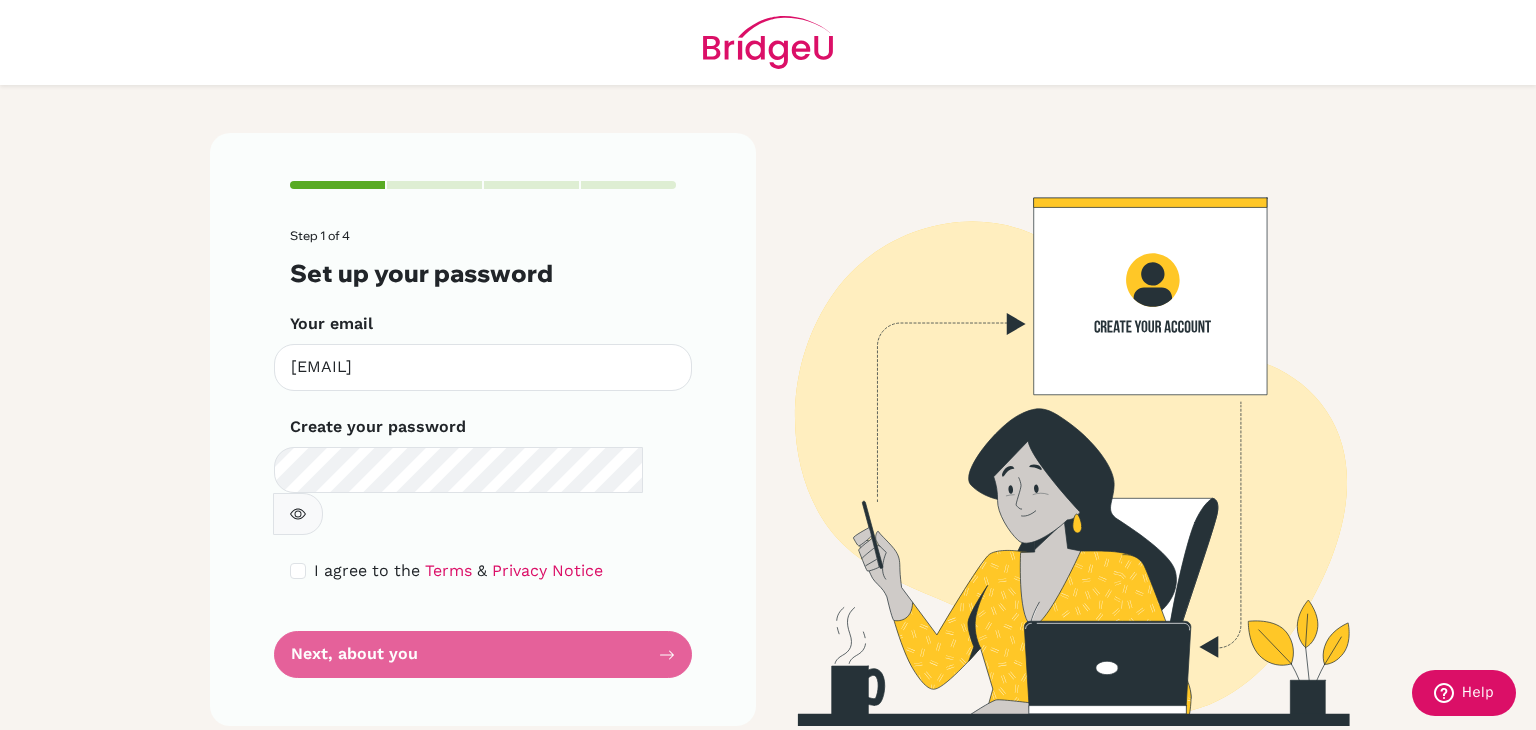 click on "Step 1 of 4
Set up your password
Your email
[EMAIL]
Invalid email
Create your password
Make sure it's at least 6 characters
I agree to the
Terms
&
Privacy Notice
Next, about you" at bounding box center (483, 453) 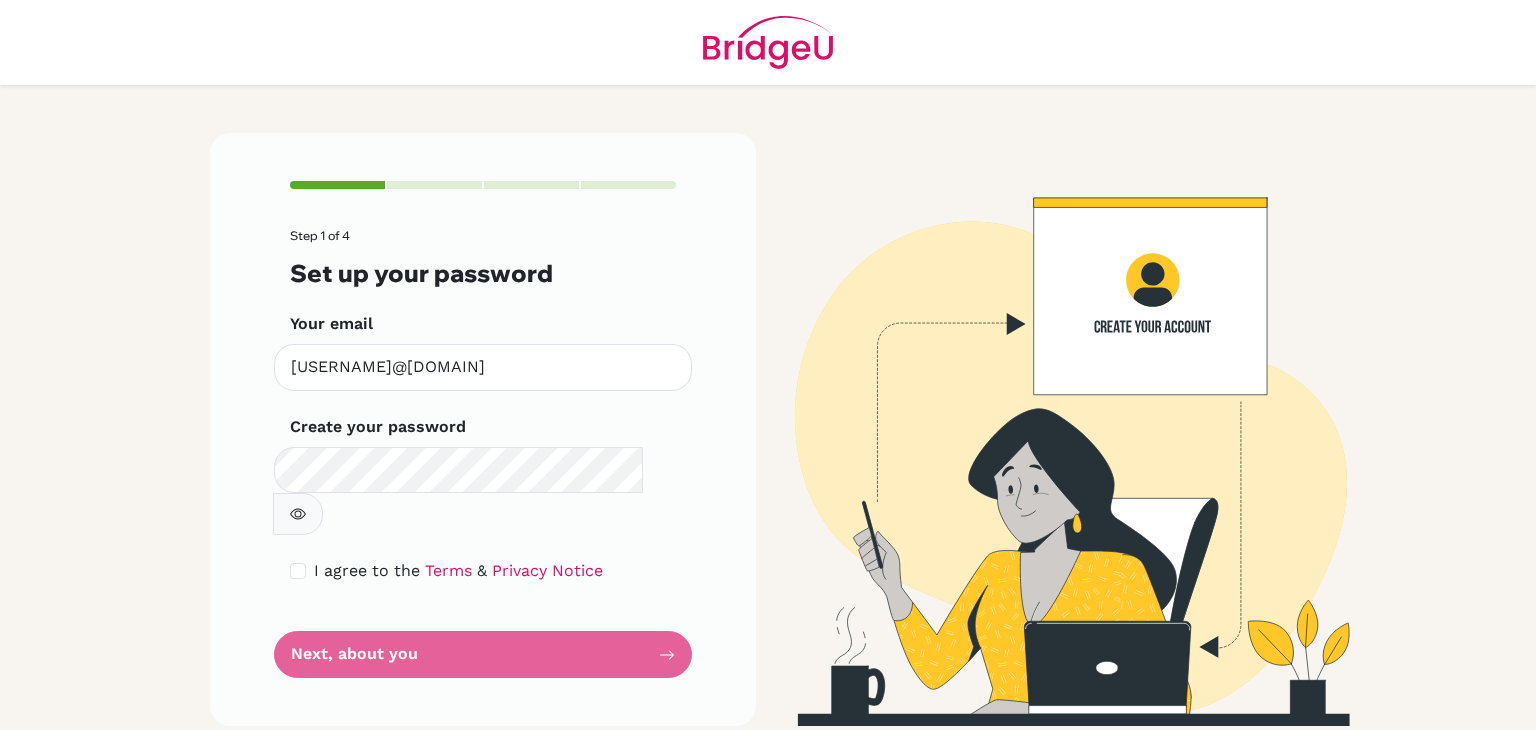 scroll, scrollTop: 0, scrollLeft: 0, axis: both 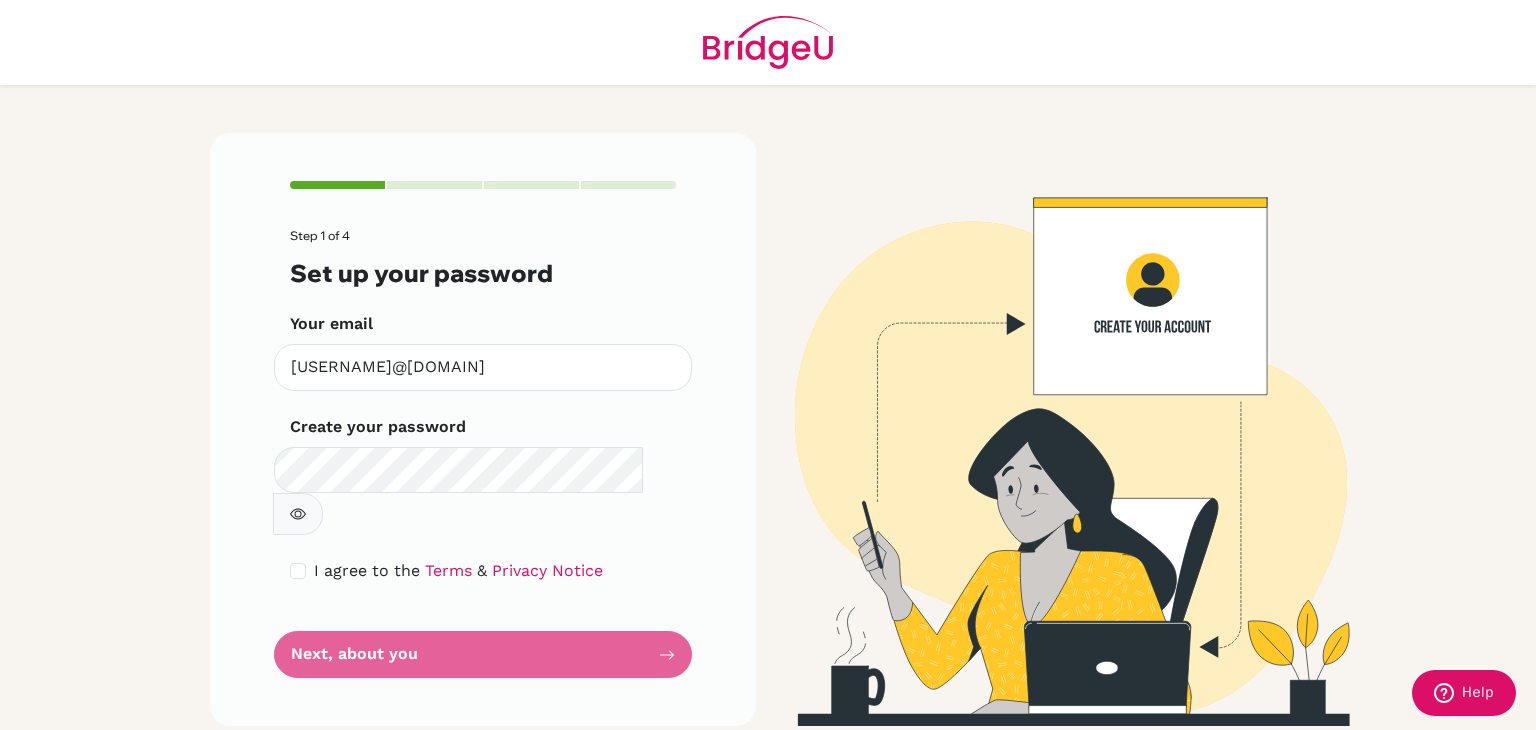 click on "Step 1 of 4
Set up your password
Your email
westleylesmana@sekolahciputra.sch.id
Invalid email
Create your password
Make sure it's at least 6 characters
I agree to the
Terms
&
Privacy Notice
Next, about you" at bounding box center [483, 453] 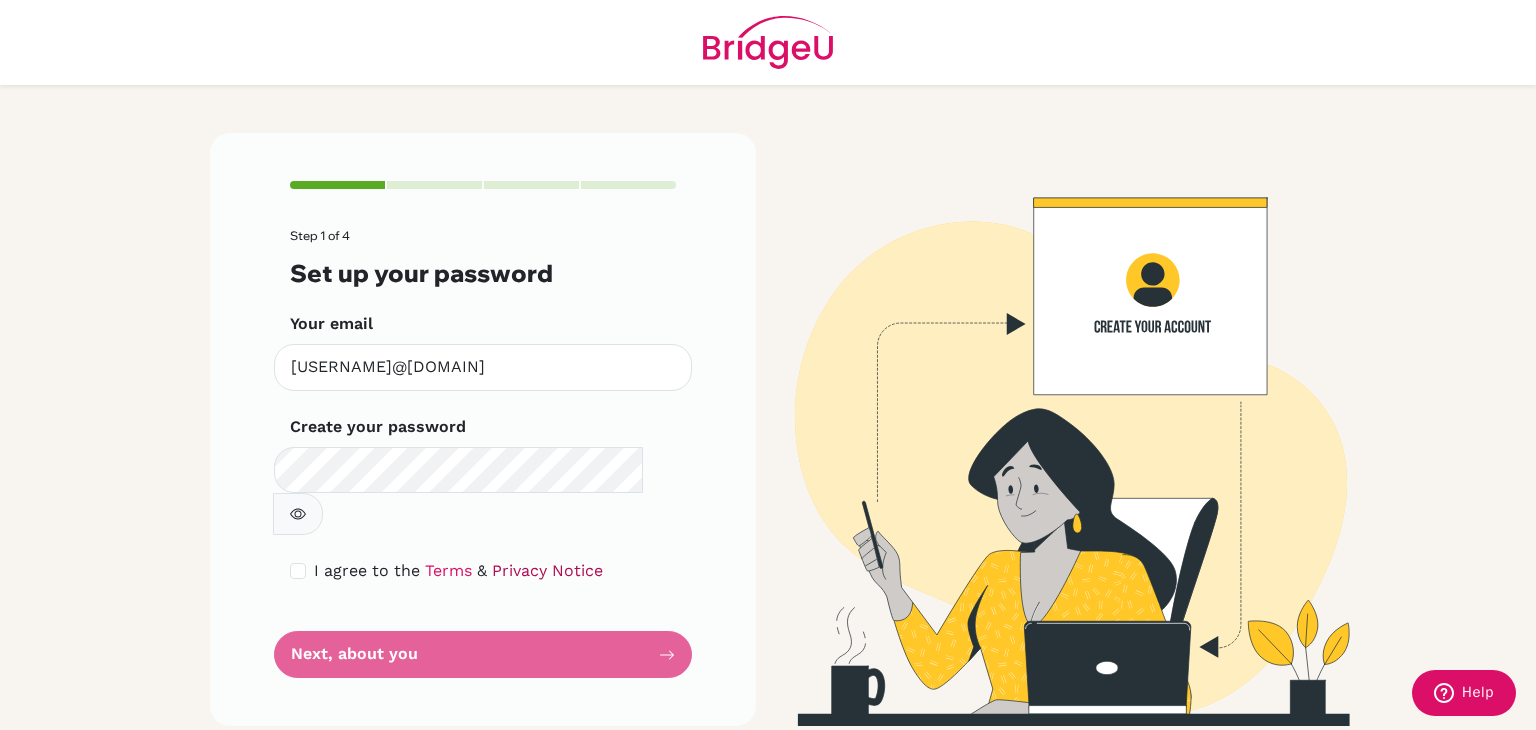 click on "Privacy Notice" at bounding box center [547, 570] 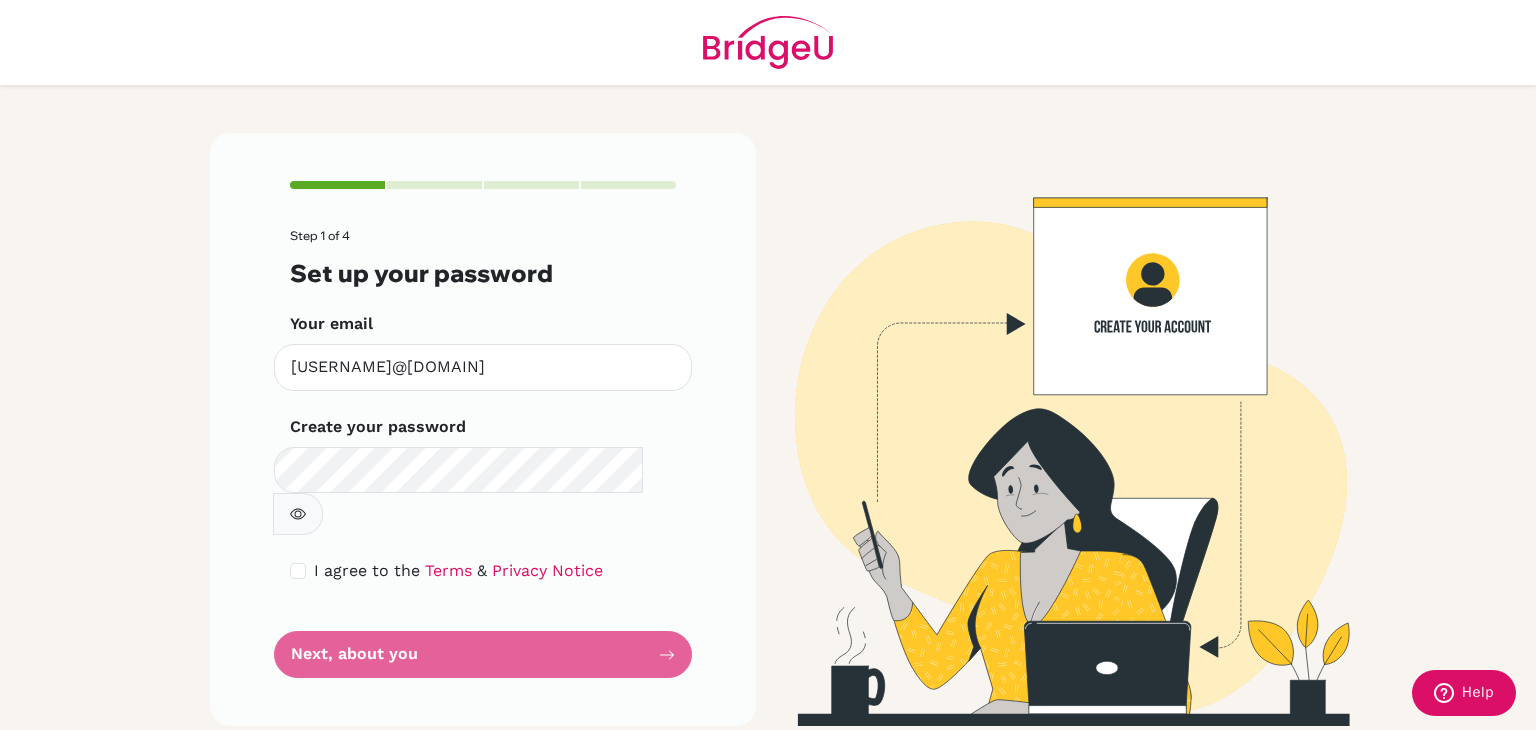 click on "I agree to the
Terms
&
Privacy Notice" at bounding box center [483, 571] 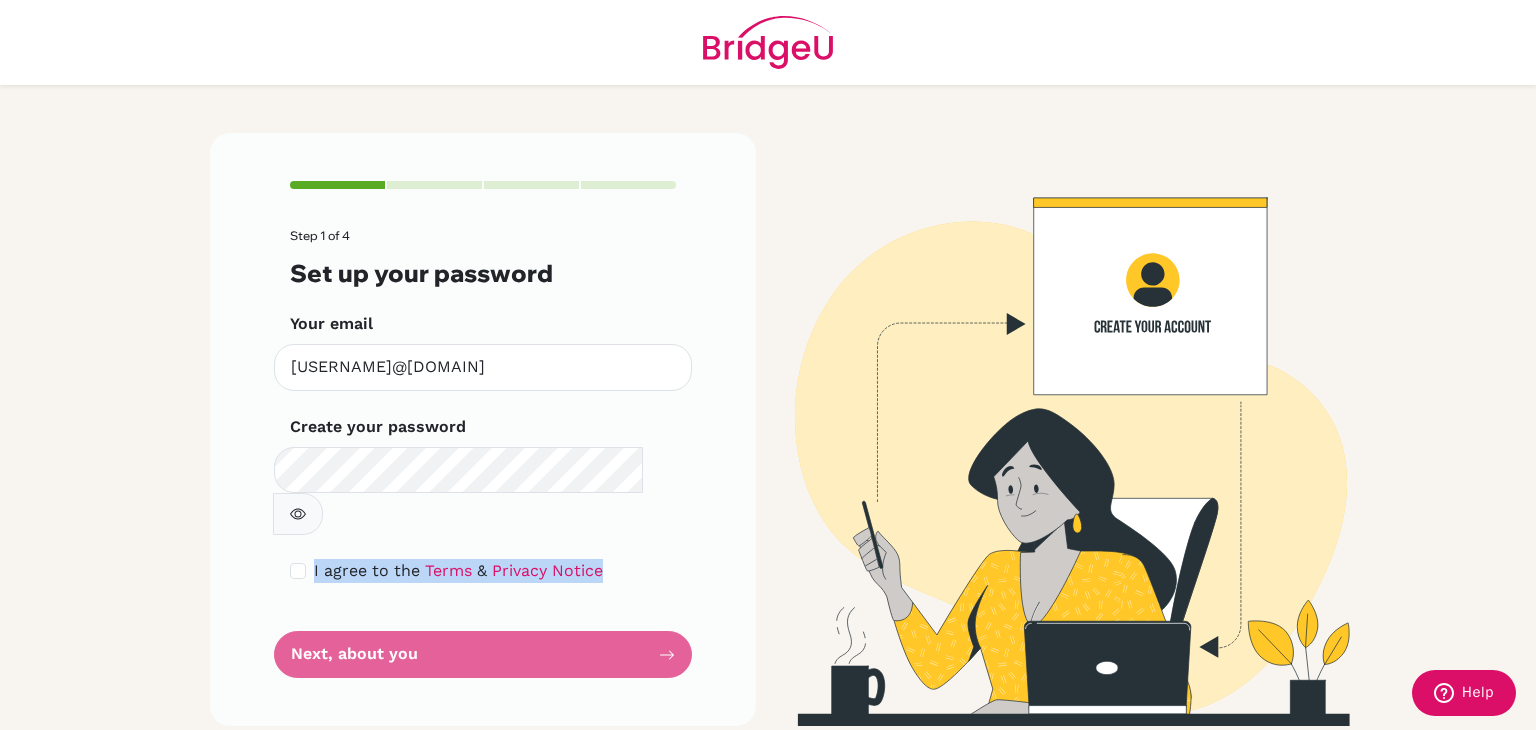 click on "I agree to the
Terms
&
Privacy Notice" at bounding box center [483, 571] 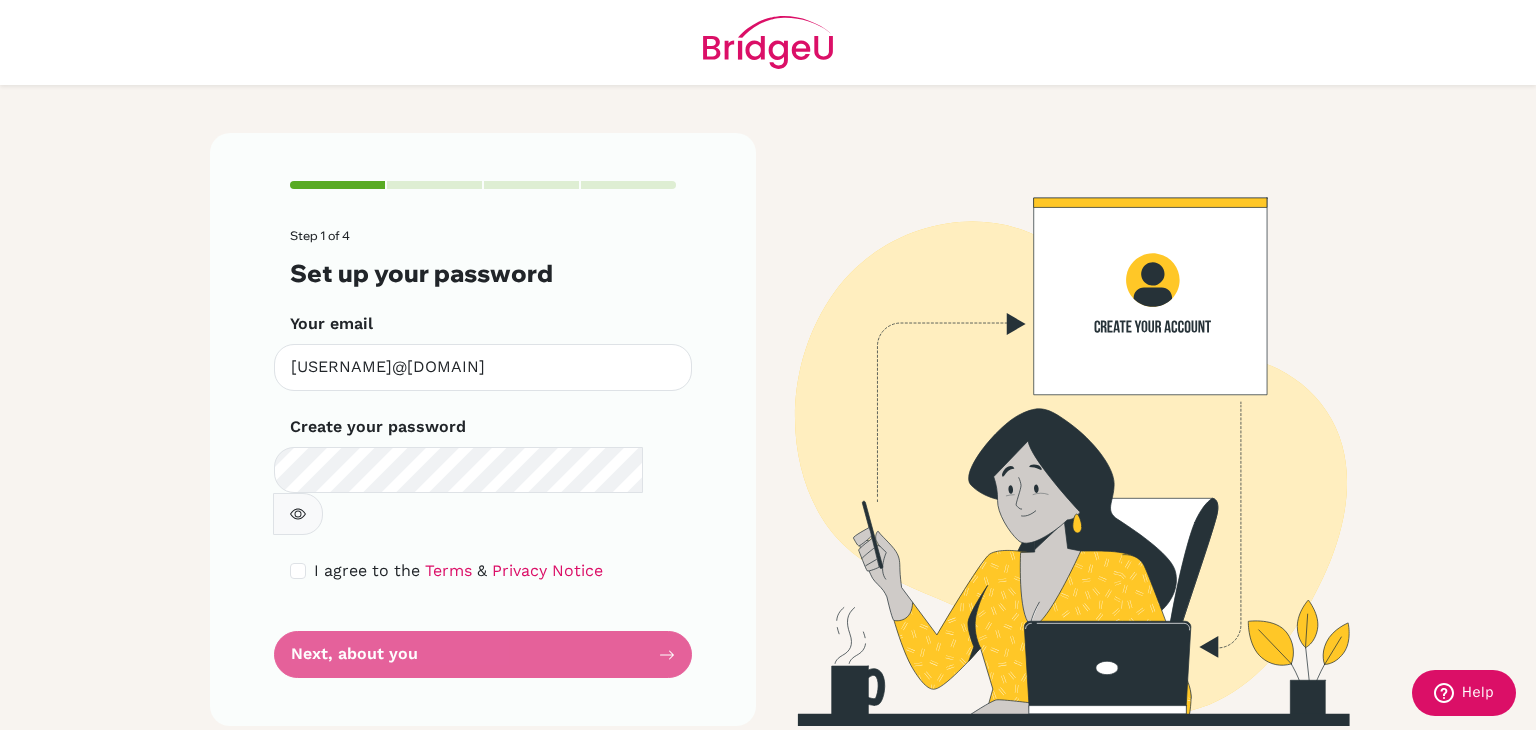 click on "Step 1 of 4
Set up your password
Your email
westleylesmana@sekolahciputra.sch.id
Invalid email
Create your password
Make sure it's at least 6 characters
I agree to the
Terms
&
Privacy Notice
Next, about you" at bounding box center [483, 453] 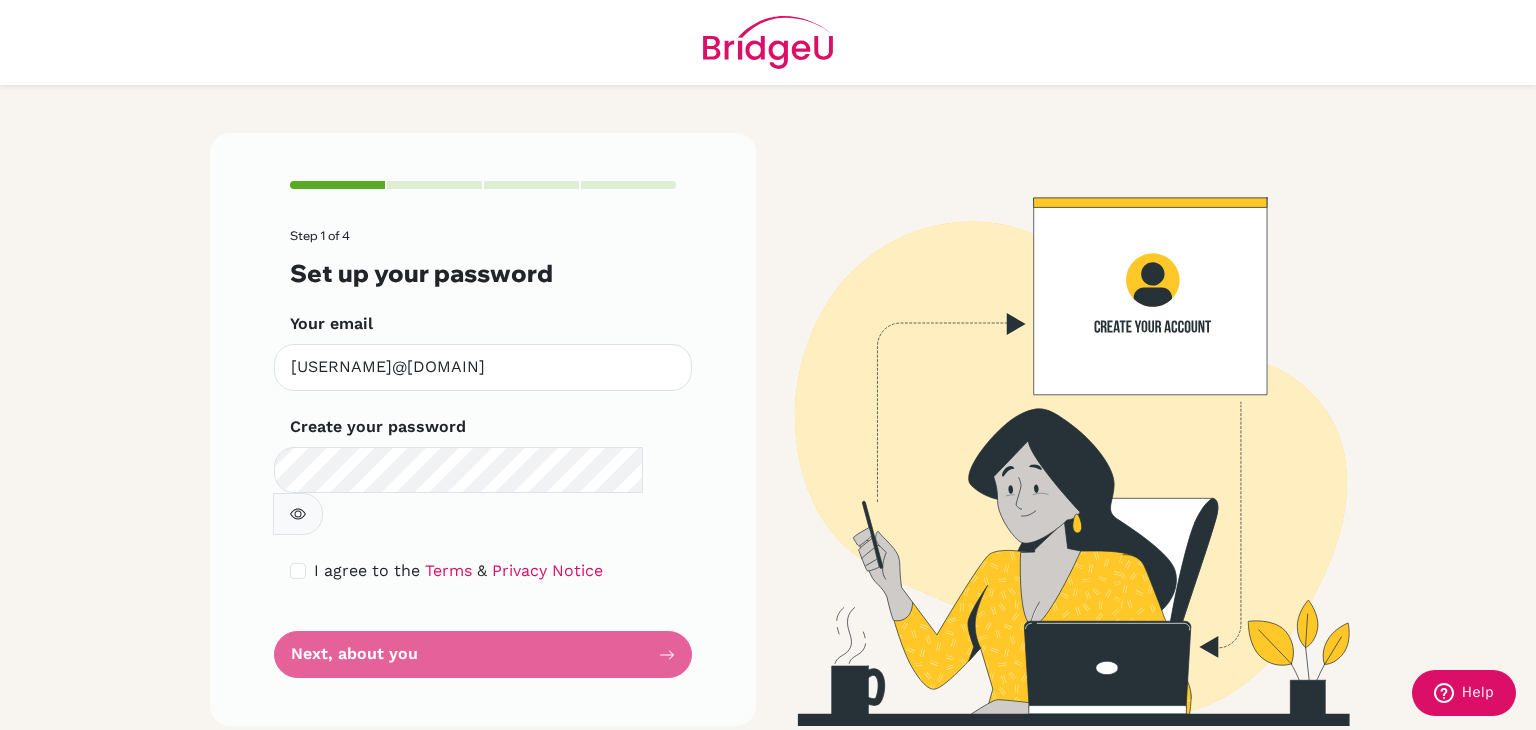 click on "Step 1 of 4
Set up your password
Your email
westleylesmana@sekolahciputra.sch.id
Invalid email
Create your password
Make sure it's at least 6 characters
I agree to the
Terms
&
Privacy Notice
Next, about you" at bounding box center (483, 453) 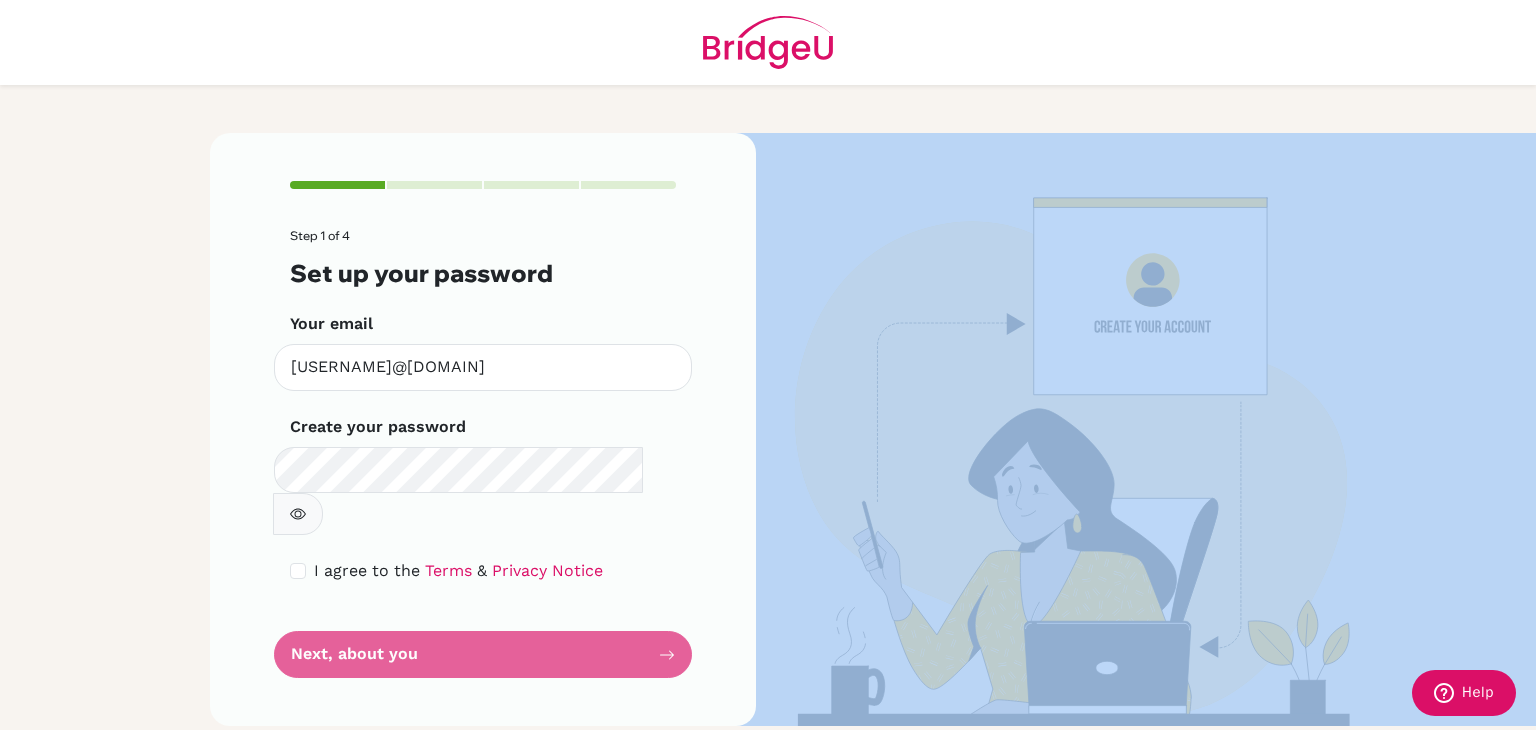 click on "Step 1 of 4
Set up your password
Your email
westleylesmana@sekolahciputra.sch.id
Invalid email
Create your password
Make sure it's at least 6 characters
I agree to the
Terms
&
Privacy Notice
Next, about you" at bounding box center (483, 453) 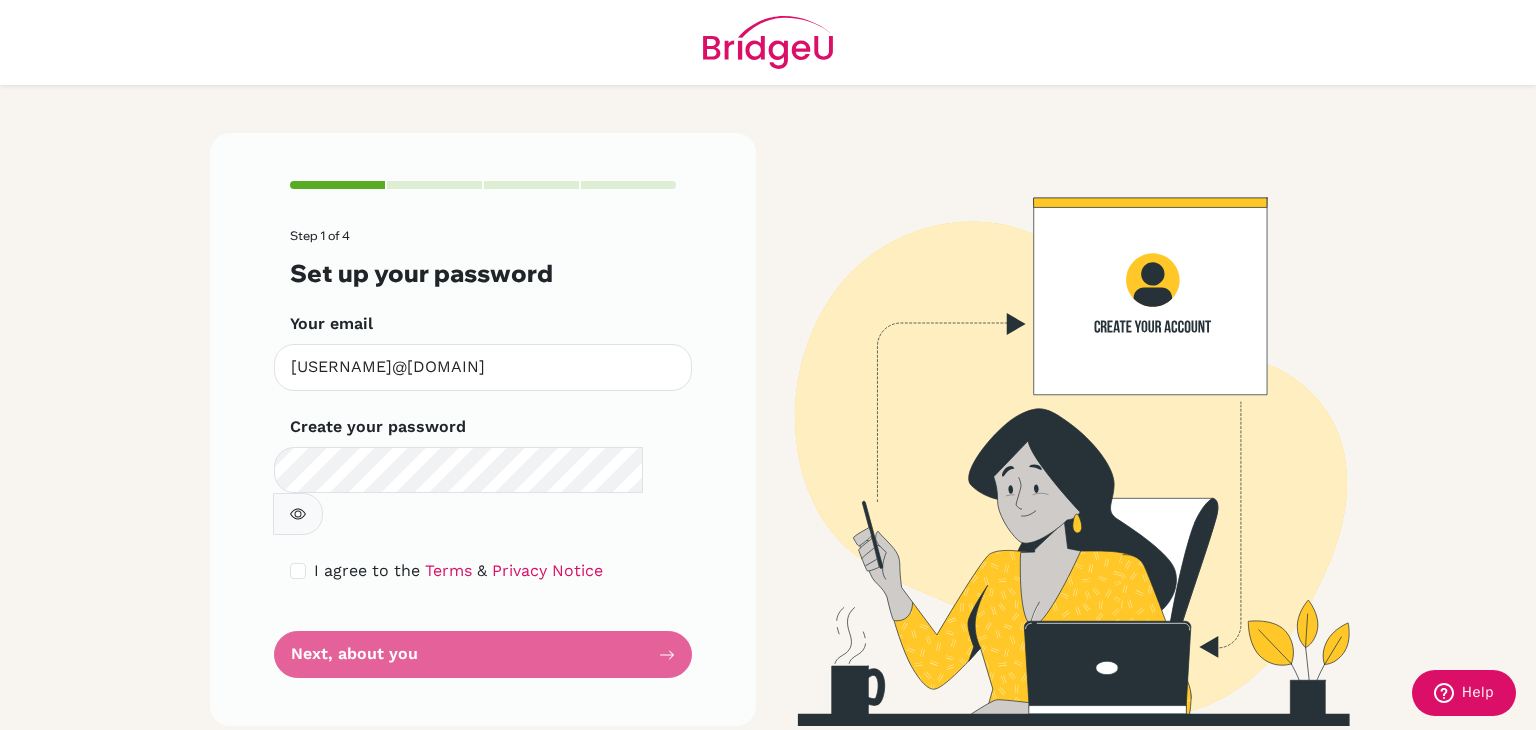 click on "Step 1 of 4
Set up your password
Your email
westleylesmana@sekolahciputra.sch.id
Invalid email
Create your password
Make sure it's at least 6 characters
I agree to the
Terms
&
Privacy Notice
Next, about you" at bounding box center [483, 453] 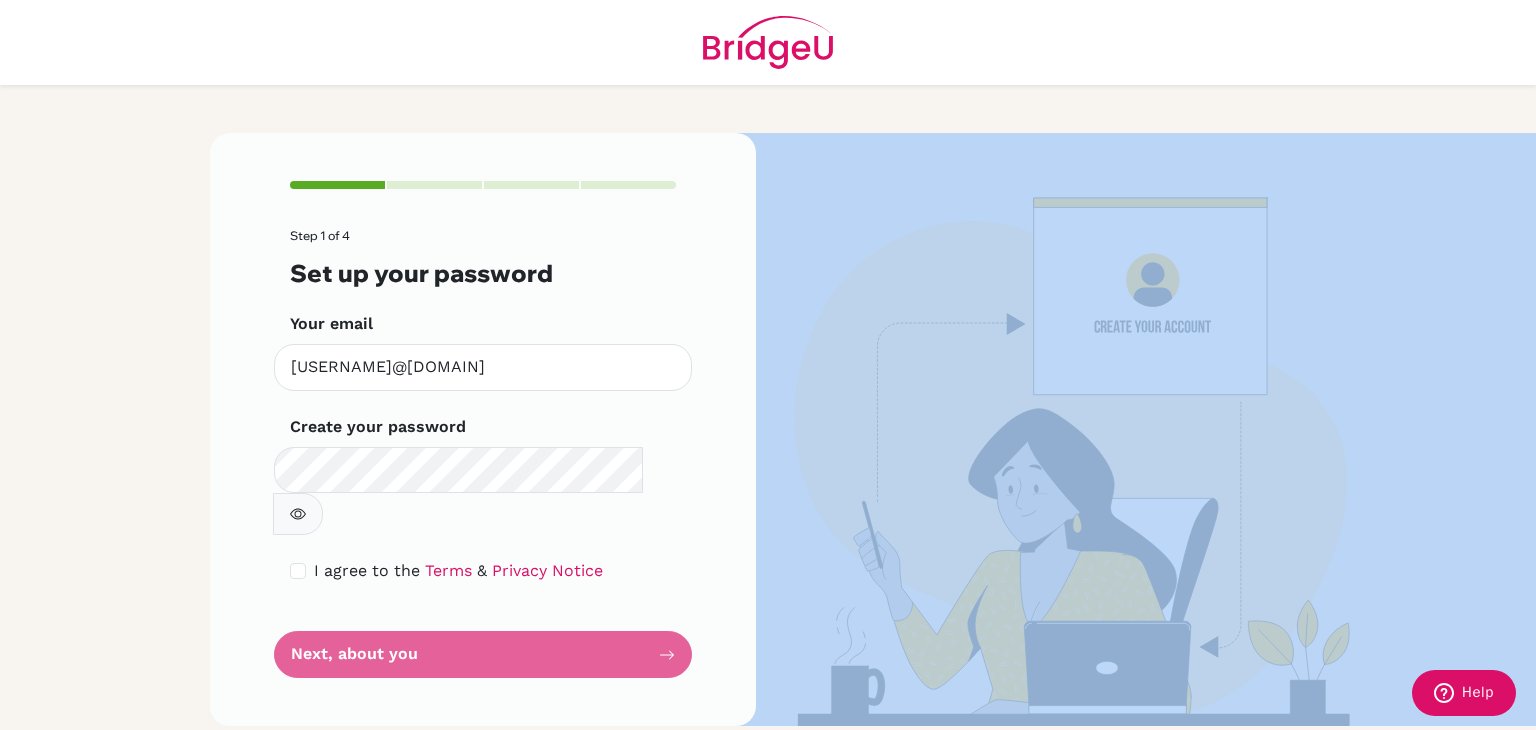 click on "Step 1 of 4
Set up your password
Your email
westleylesmana@sekolahciputra.sch.id
Invalid email
Create your password
Make sure it's at least 6 characters
I agree to the
Terms
&
Privacy Notice
Next, about you" at bounding box center [483, 453] 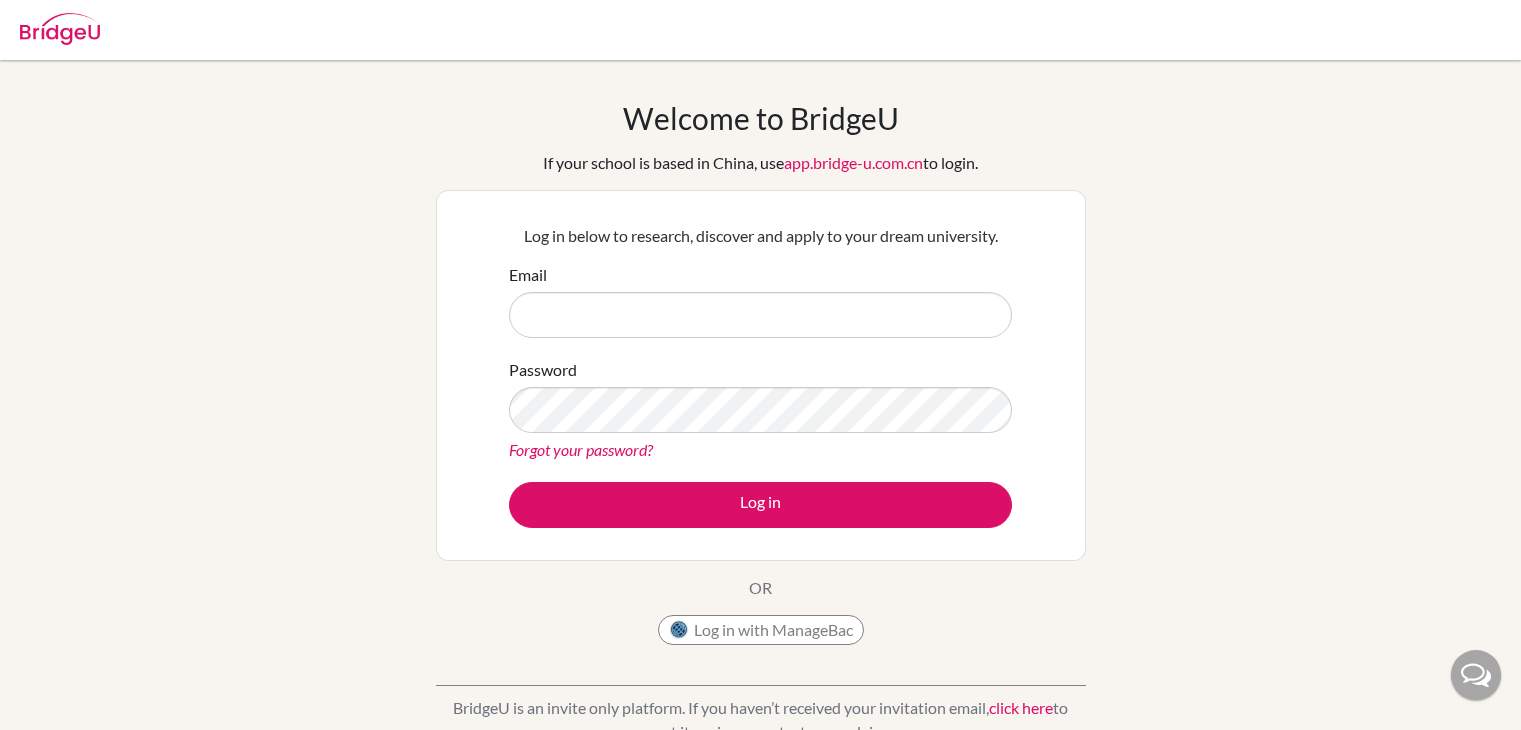 scroll, scrollTop: 0, scrollLeft: 0, axis: both 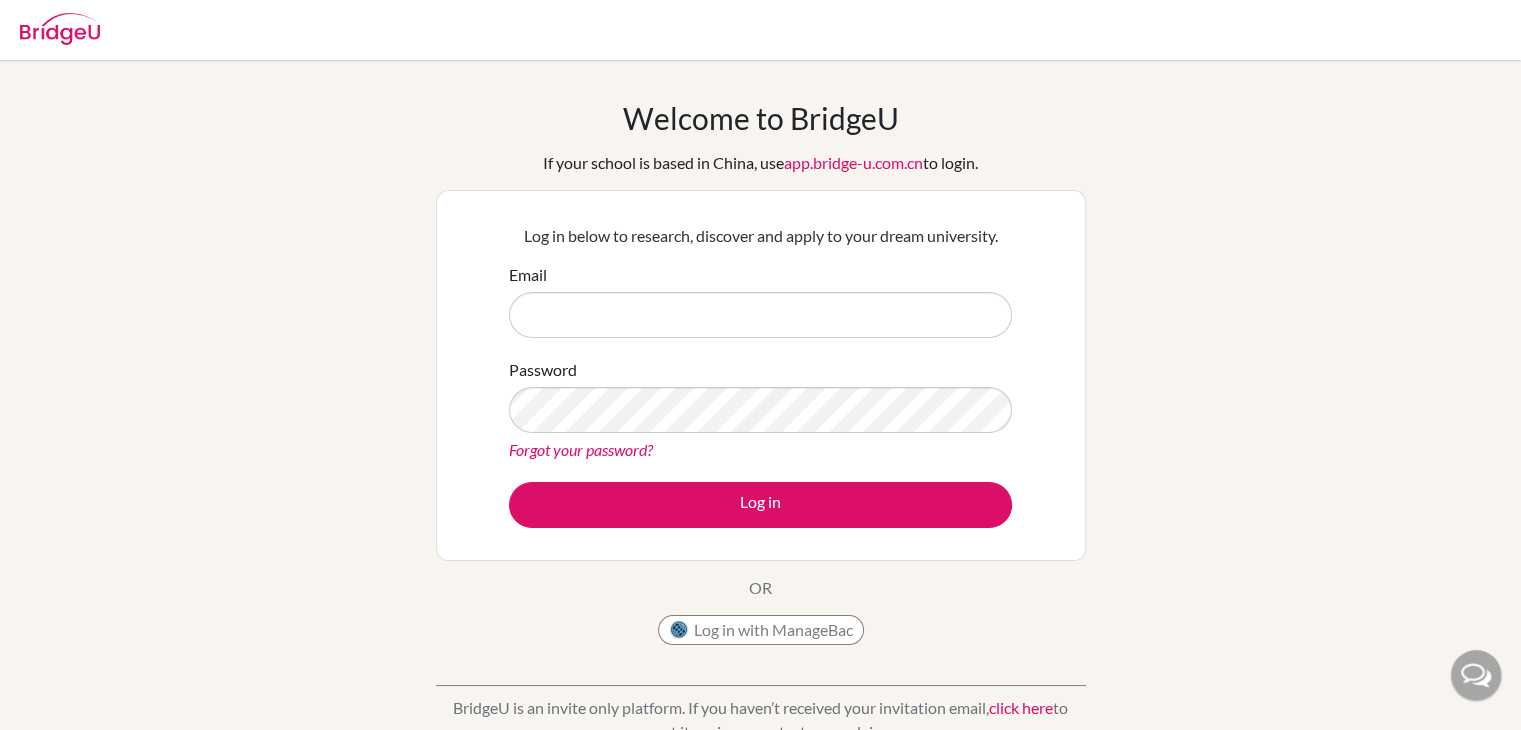 click on "Email" at bounding box center [760, 315] 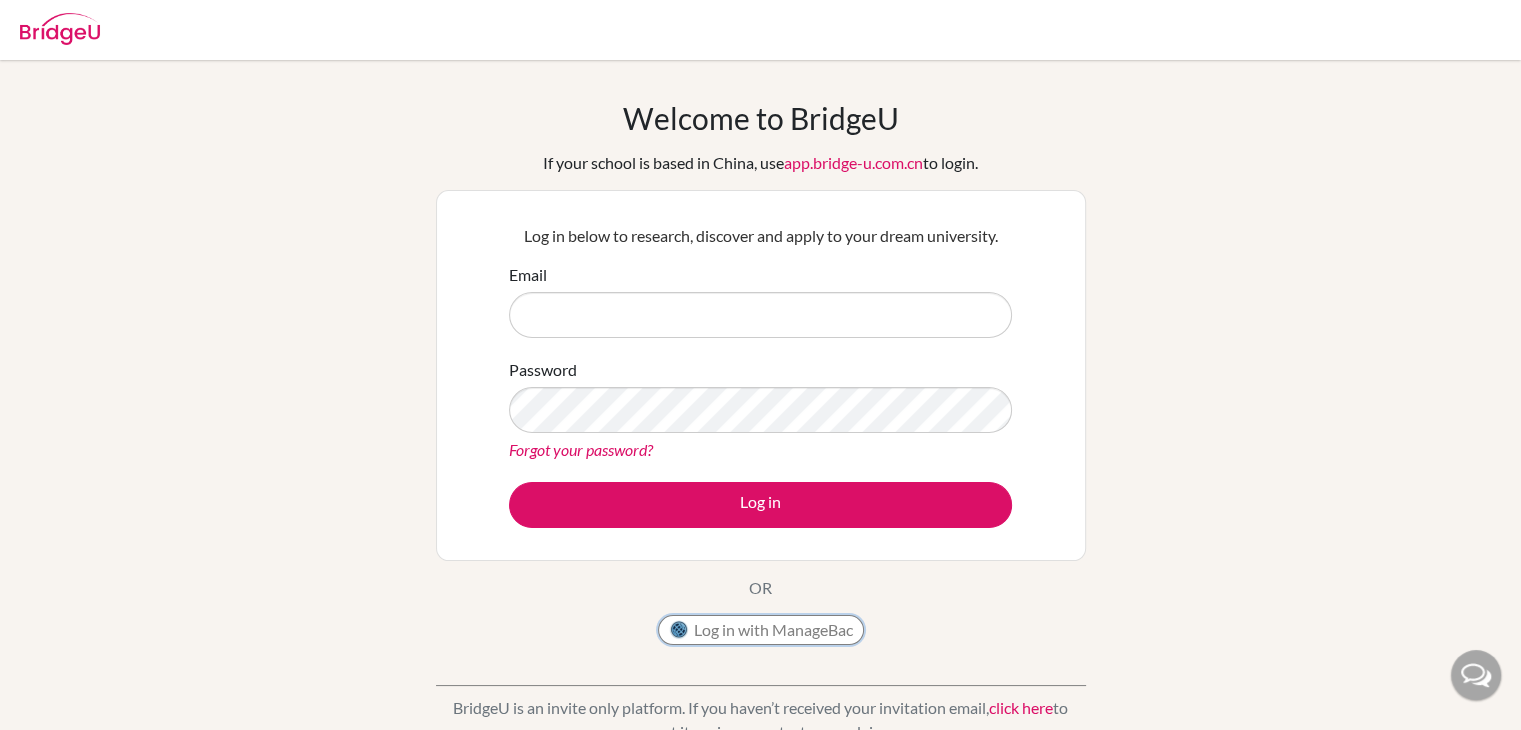 click on "Log in with ManageBac" at bounding box center [761, 630] 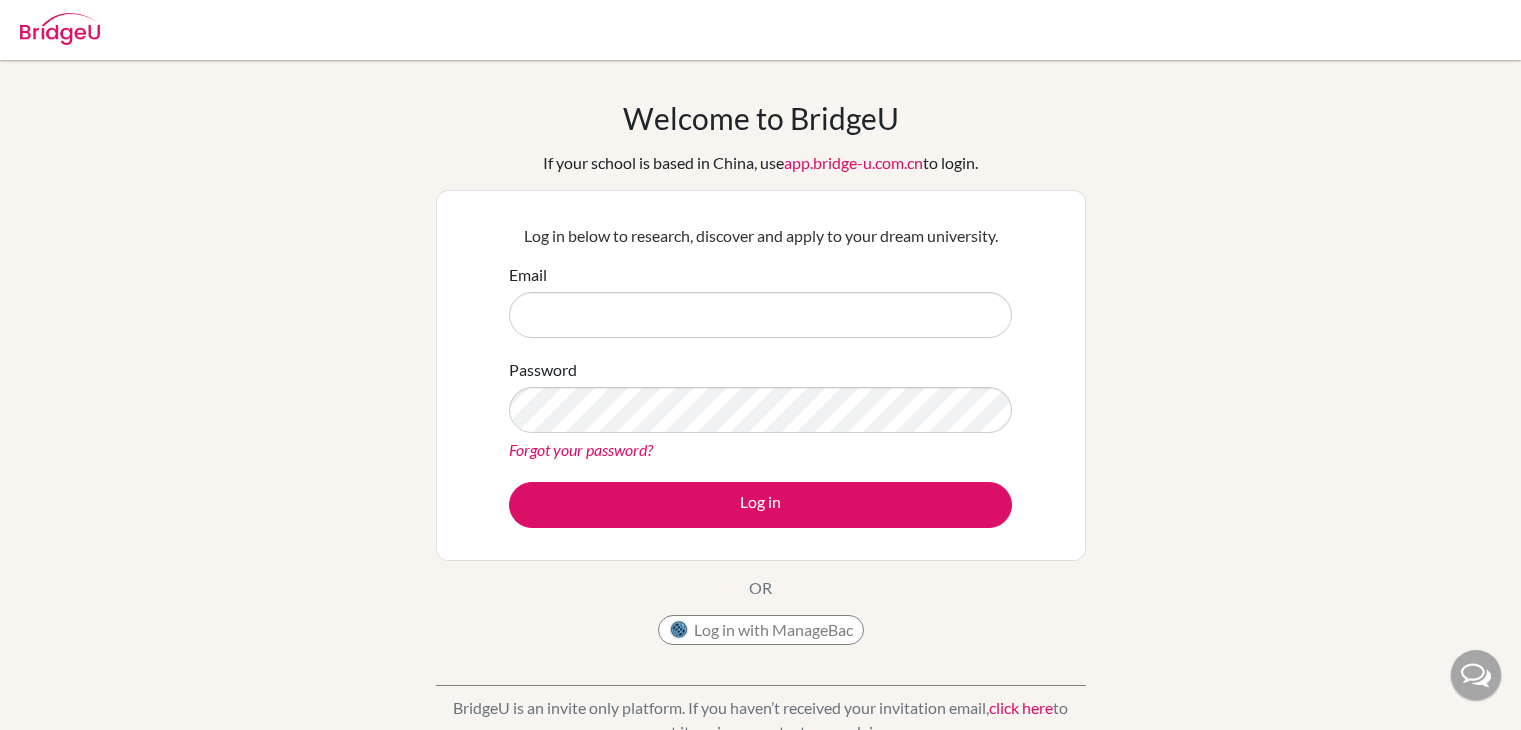 scroll, scrollTop: 0, scrollLeft: 0, axis: both 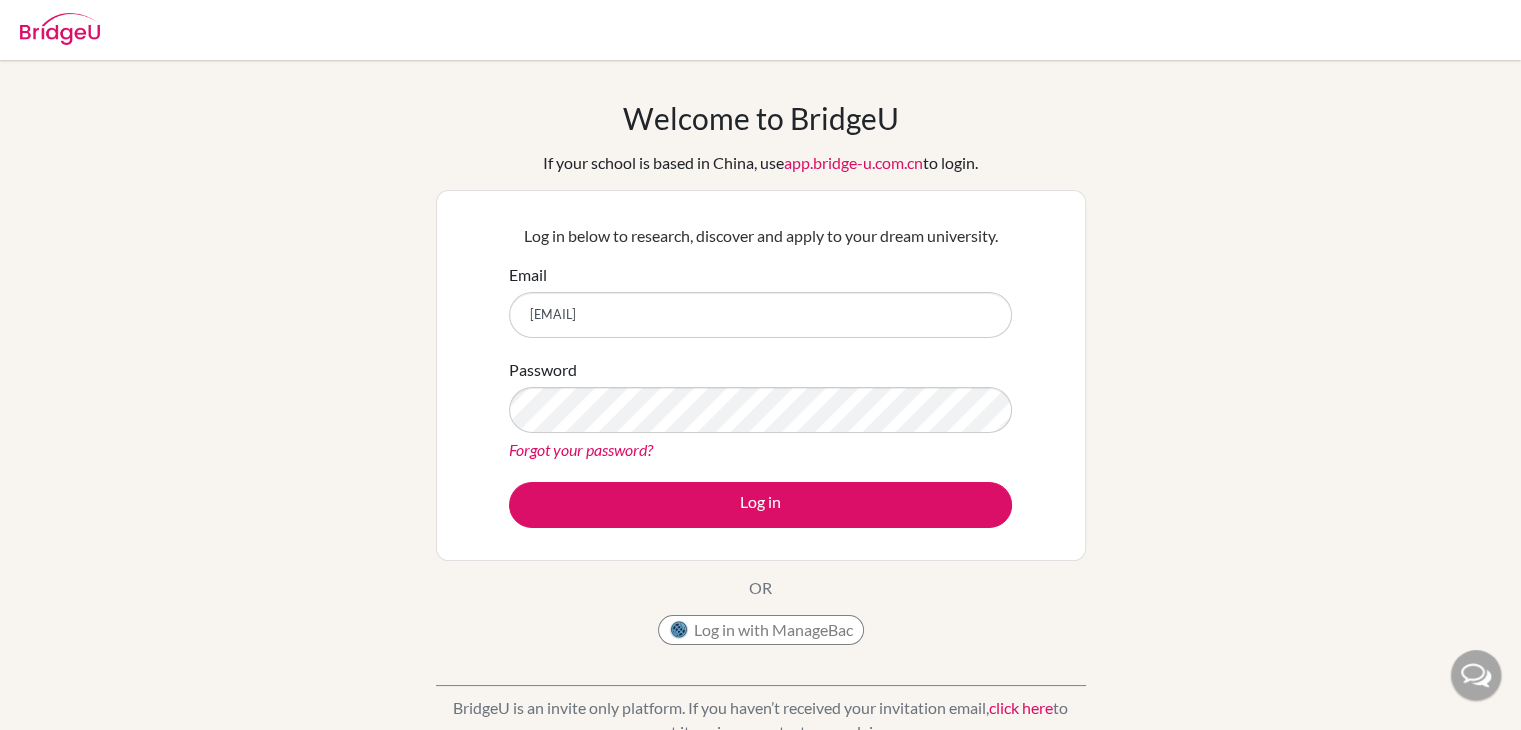 type on "westleylesmana@sekolahciputra.sch.id" 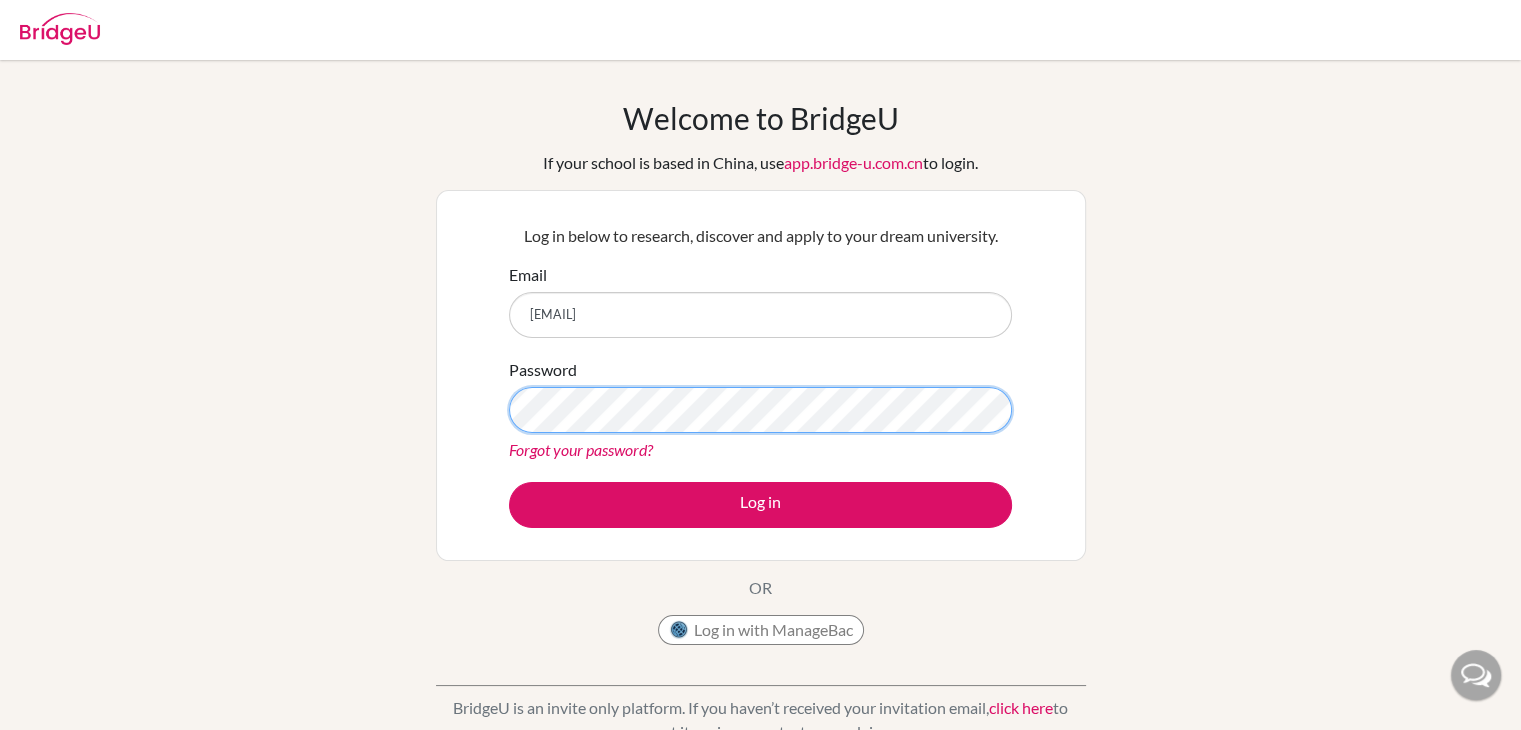 click on "Log in" at bounding box center (760, 505) 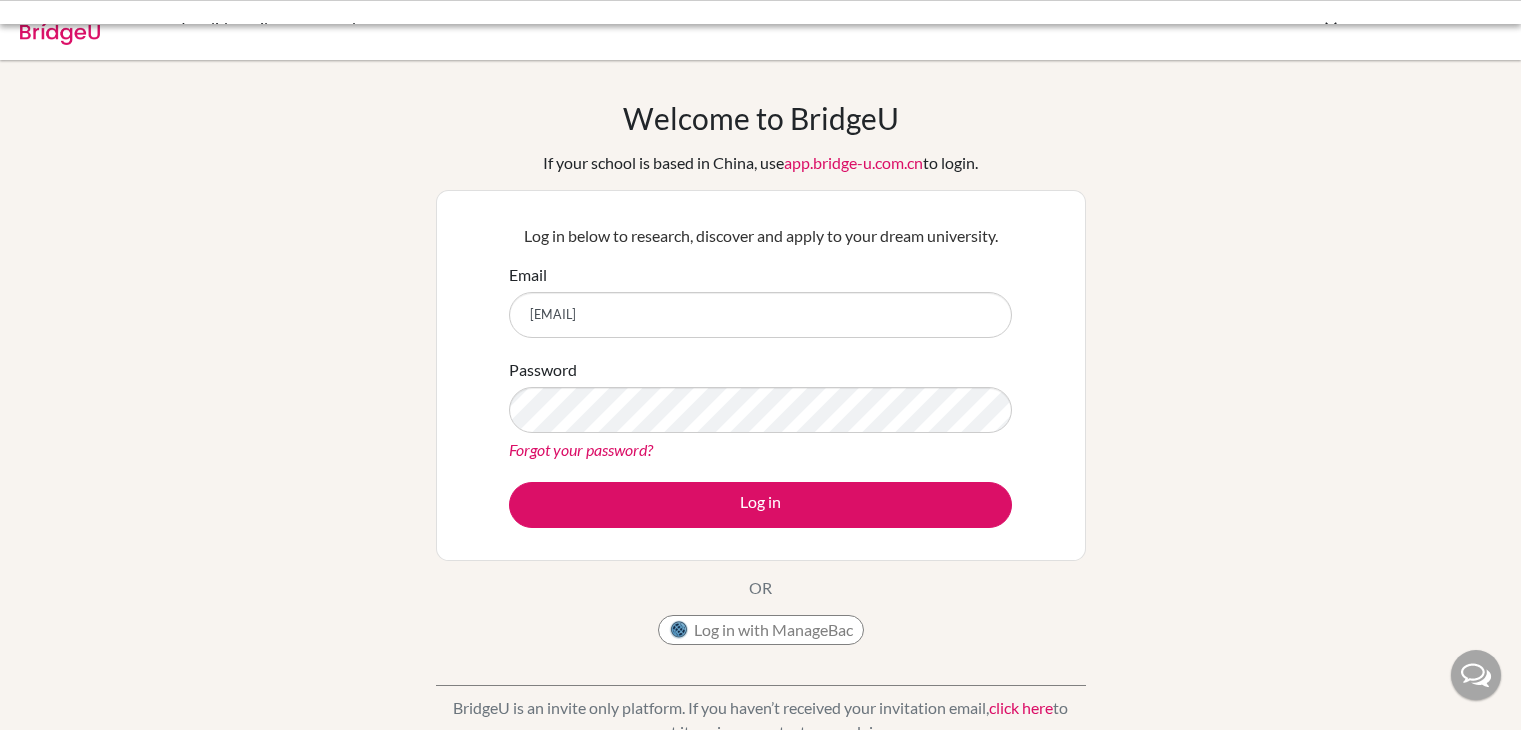 scroll, scrollTop: 0, scrollLeft: 0, axis: both 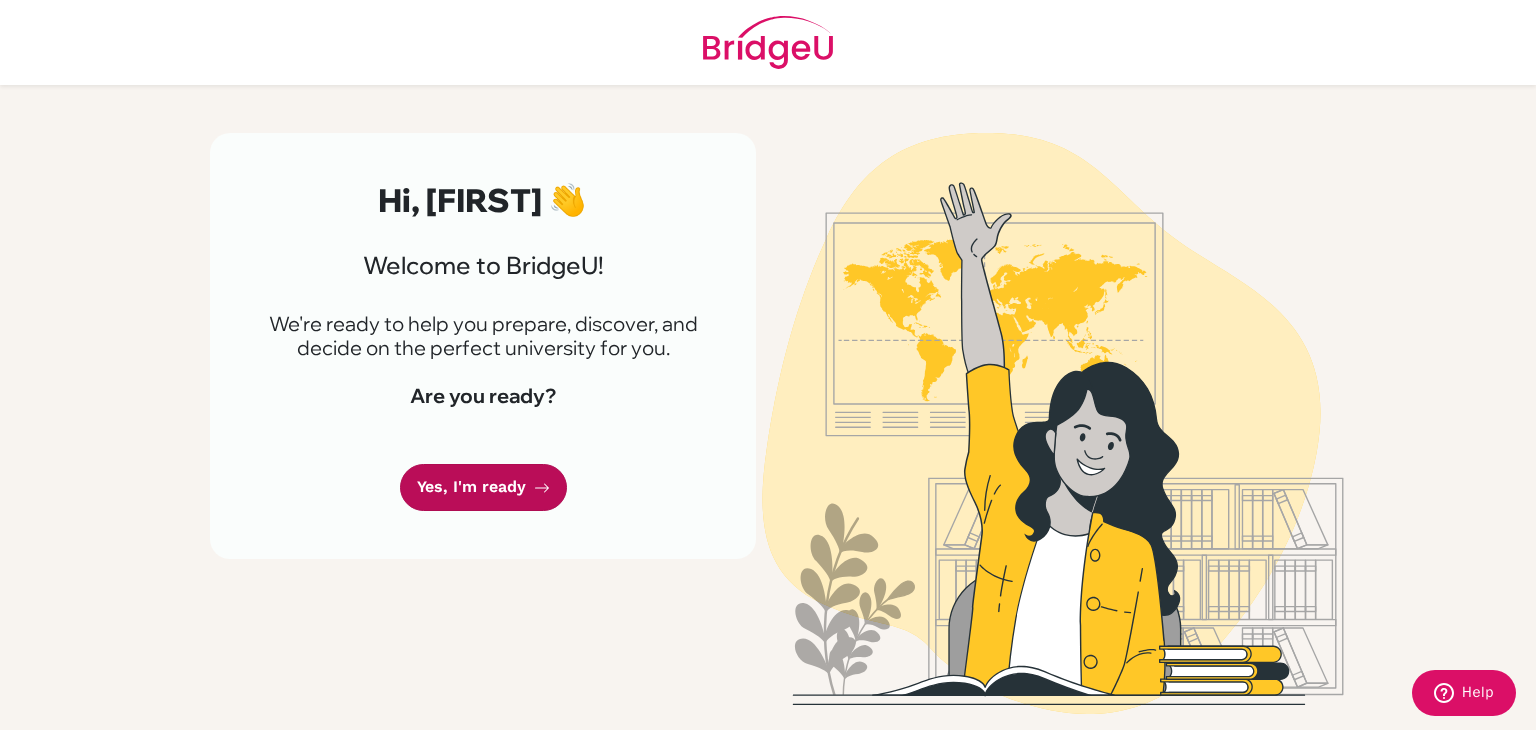 click on "Yes, I'm ready" at bounding box center [483, 487] 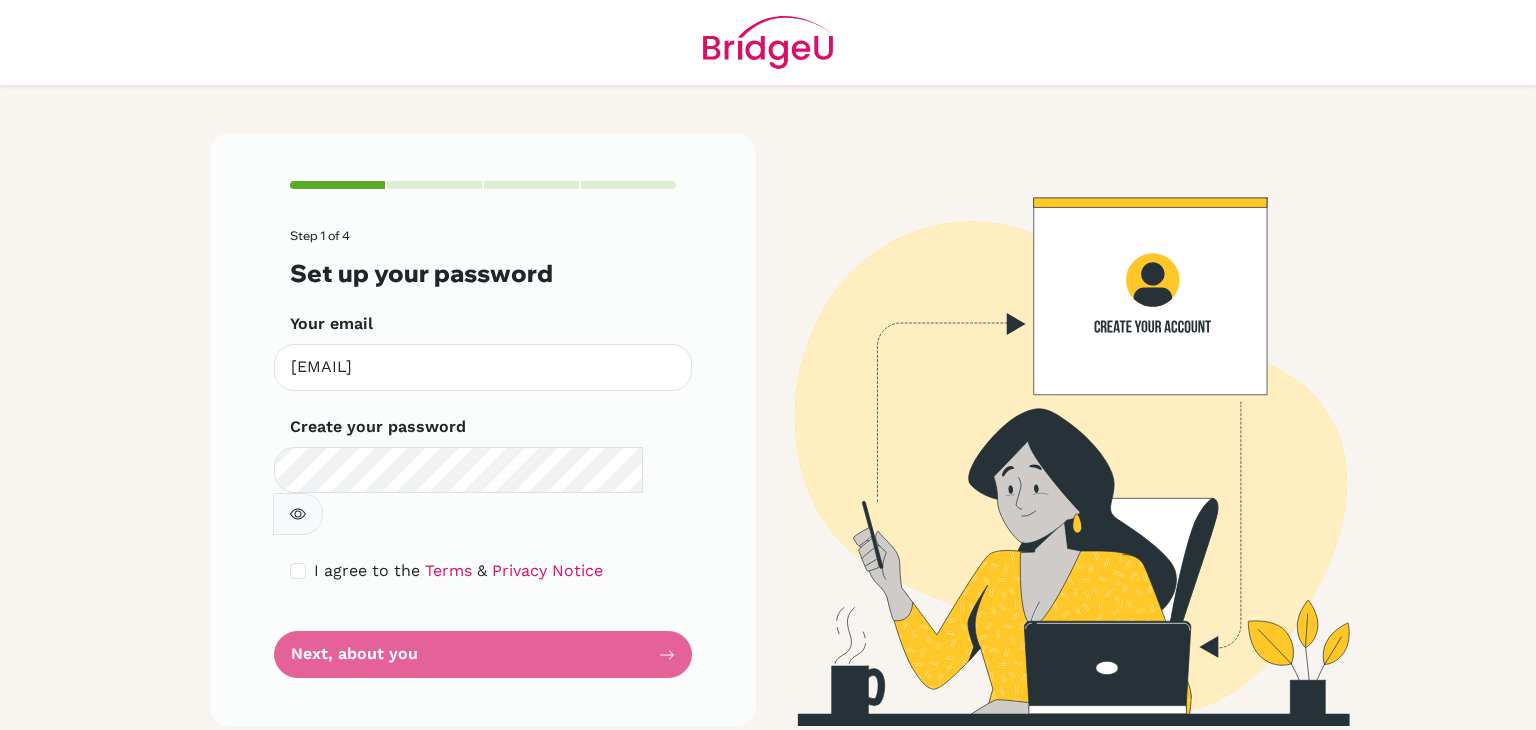scroll, scrollTop: 0, scrollLeft: 0, axis: both 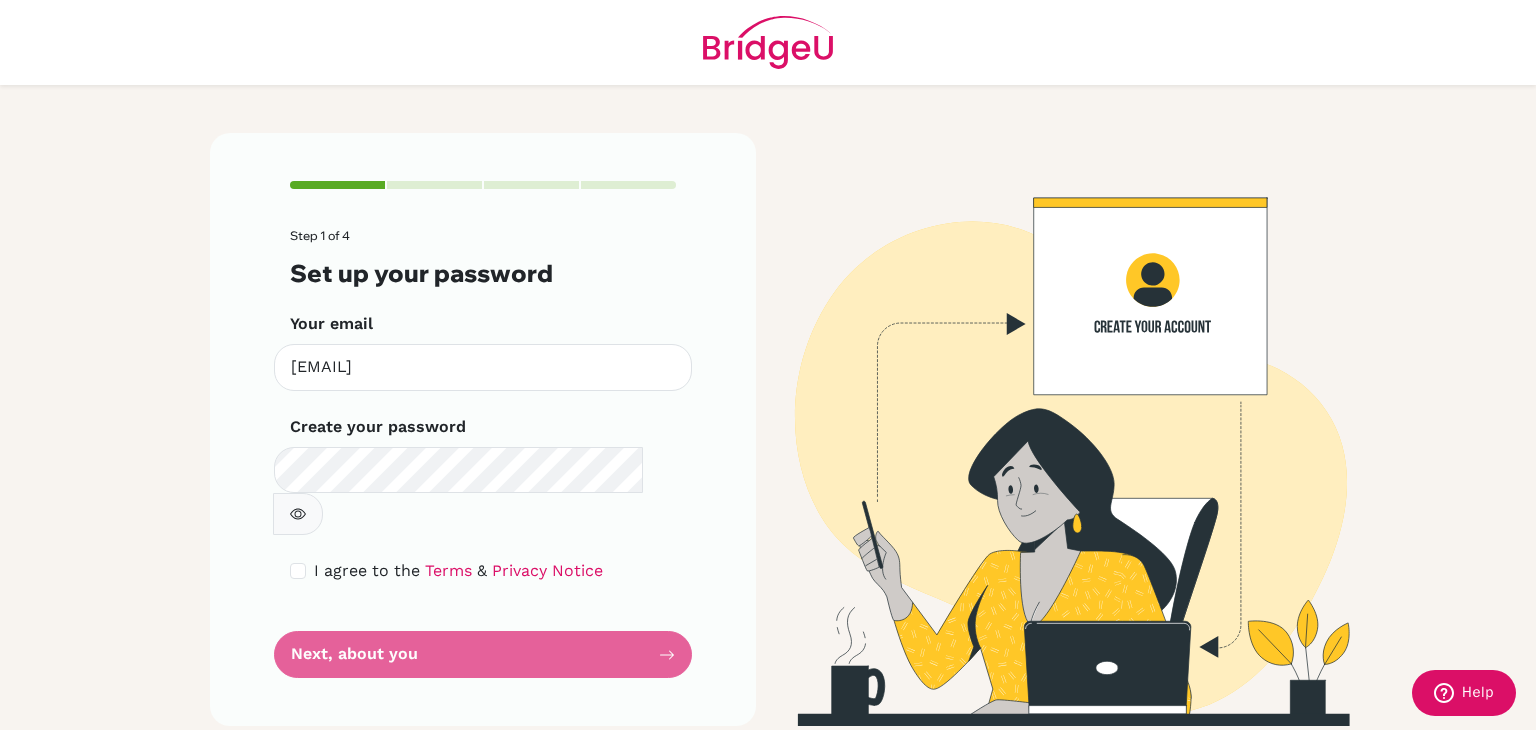 click on "Step 1 of 4
Set up your password
Your email
[EMAIL]
Invalid email
Create your password
Make sure it's at least 6 characters
I agree to the
Terms
&
Privacy Notice
Next, about you" at bounding box center (483, 453) 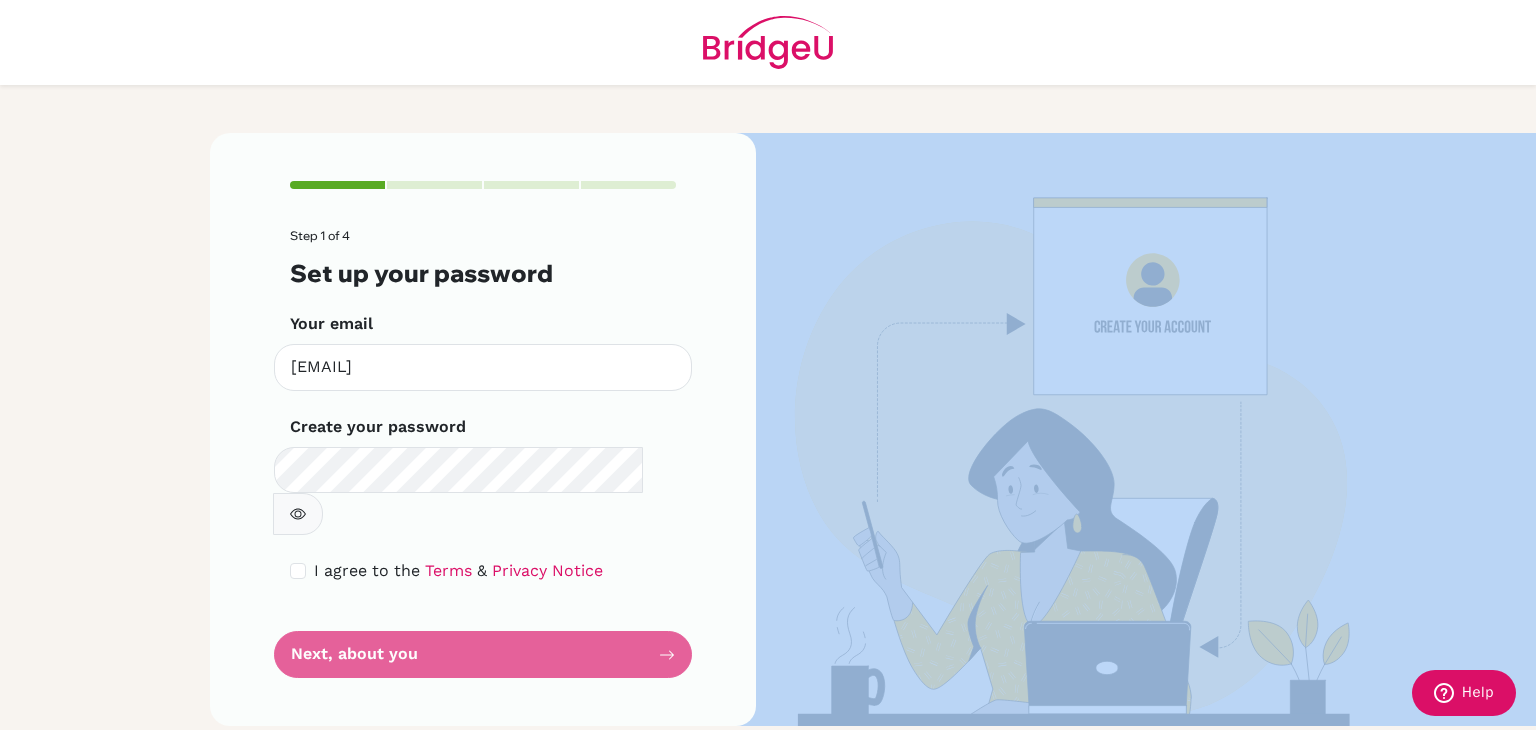 click on "Step 1 of 4
Set up your password
Your email
[EMAIL]
Invalid email
Create your password
Make sure it's at least 6 characters
I agree to the
Terms
&
Privacy Notice
Next, about you" at bounding box center (483, 453) 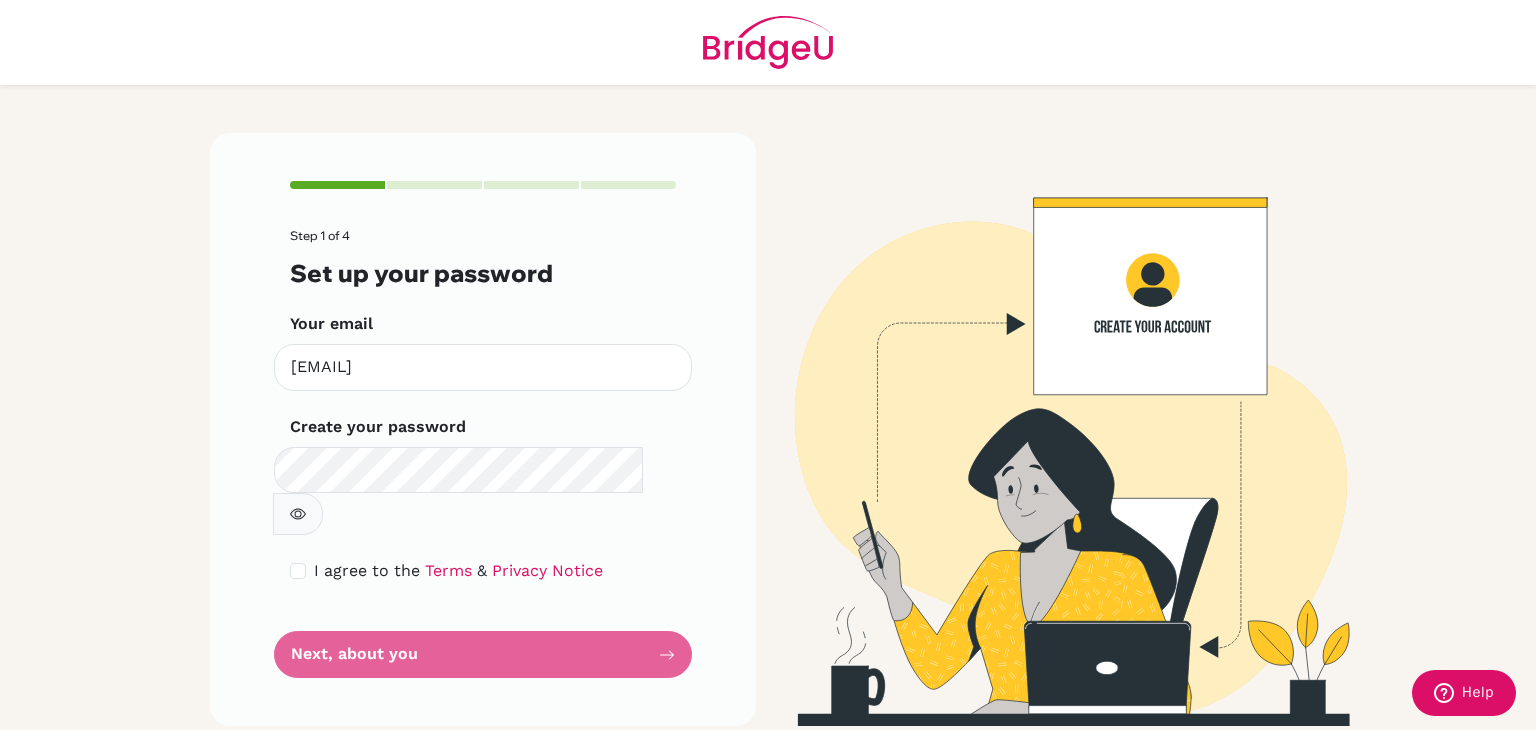 click on "Step 1 of 4
Set up your password
Your email
[EMAIL]
Invalid email
Create your password
Make sure it's at least 6 characters
I agree to the
Terms
&
Privacy Notice
Next, about you" at bounding box center [483, 453] 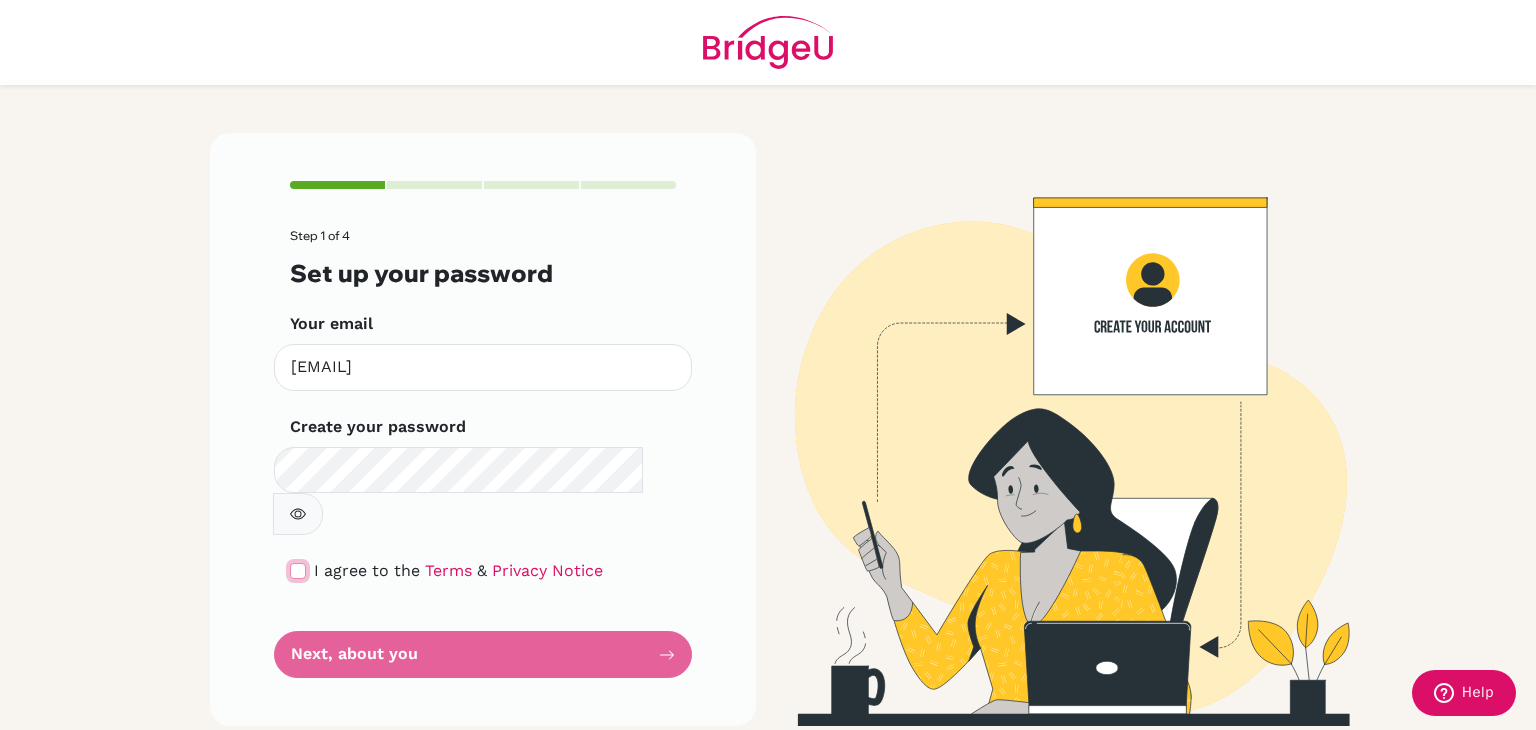click at bounding box center (298, 571) 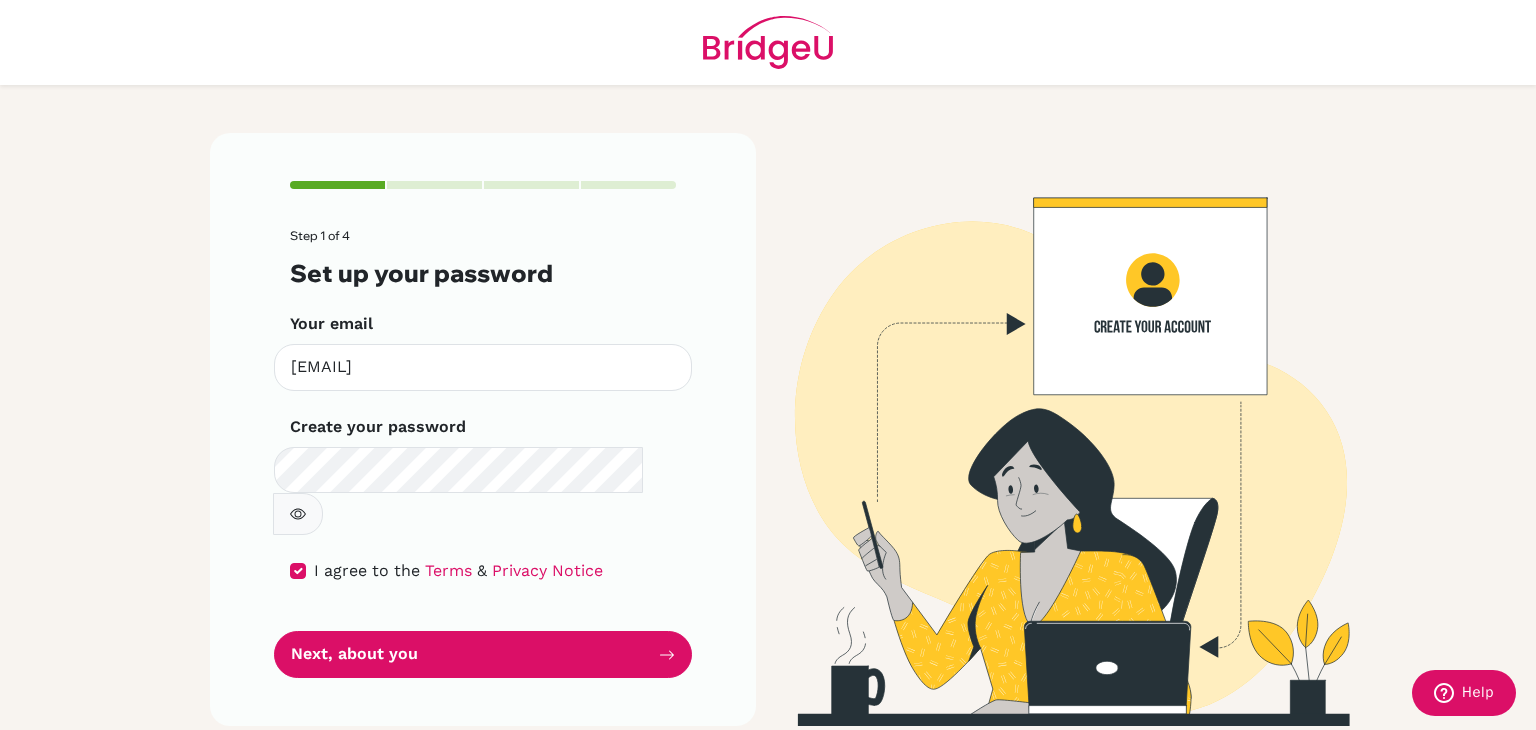 click 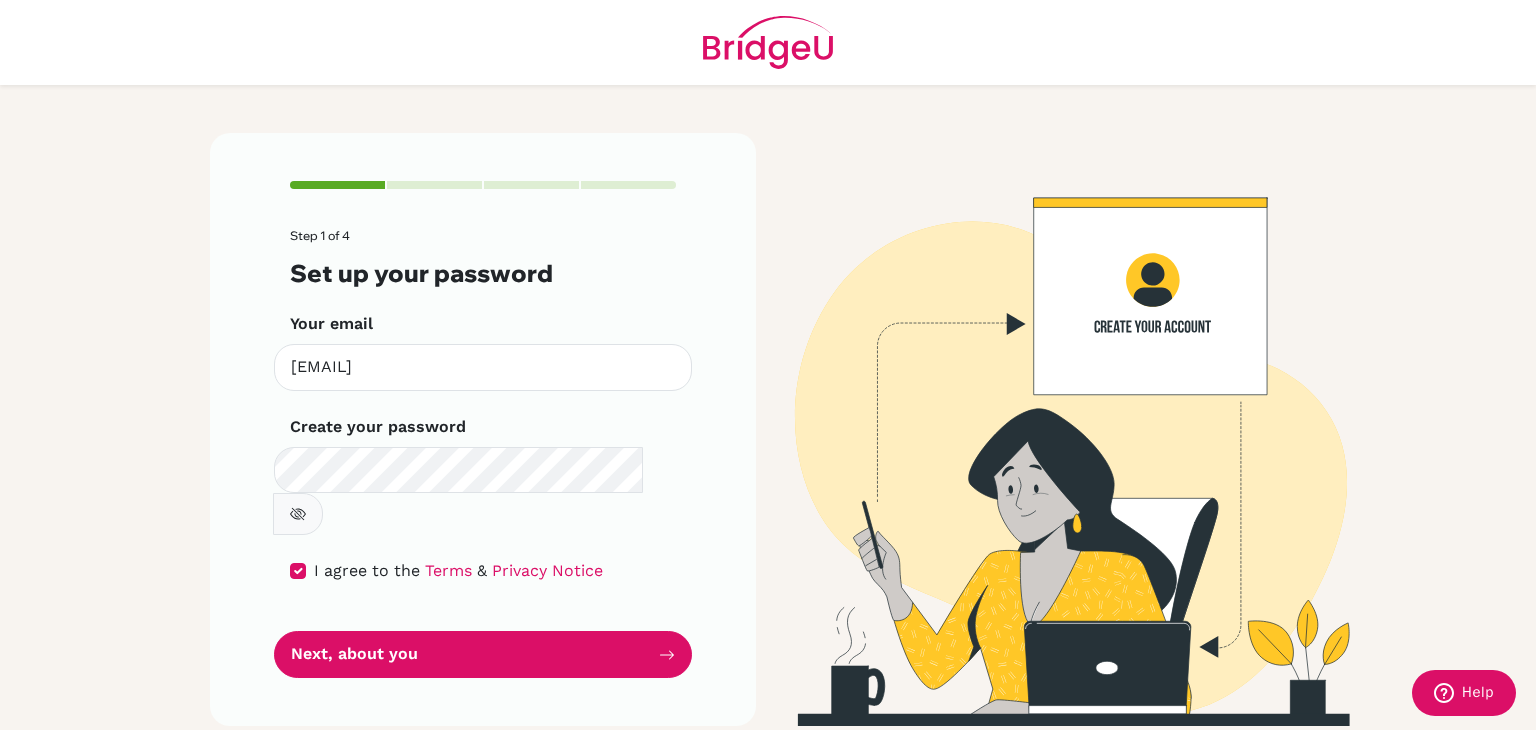 click 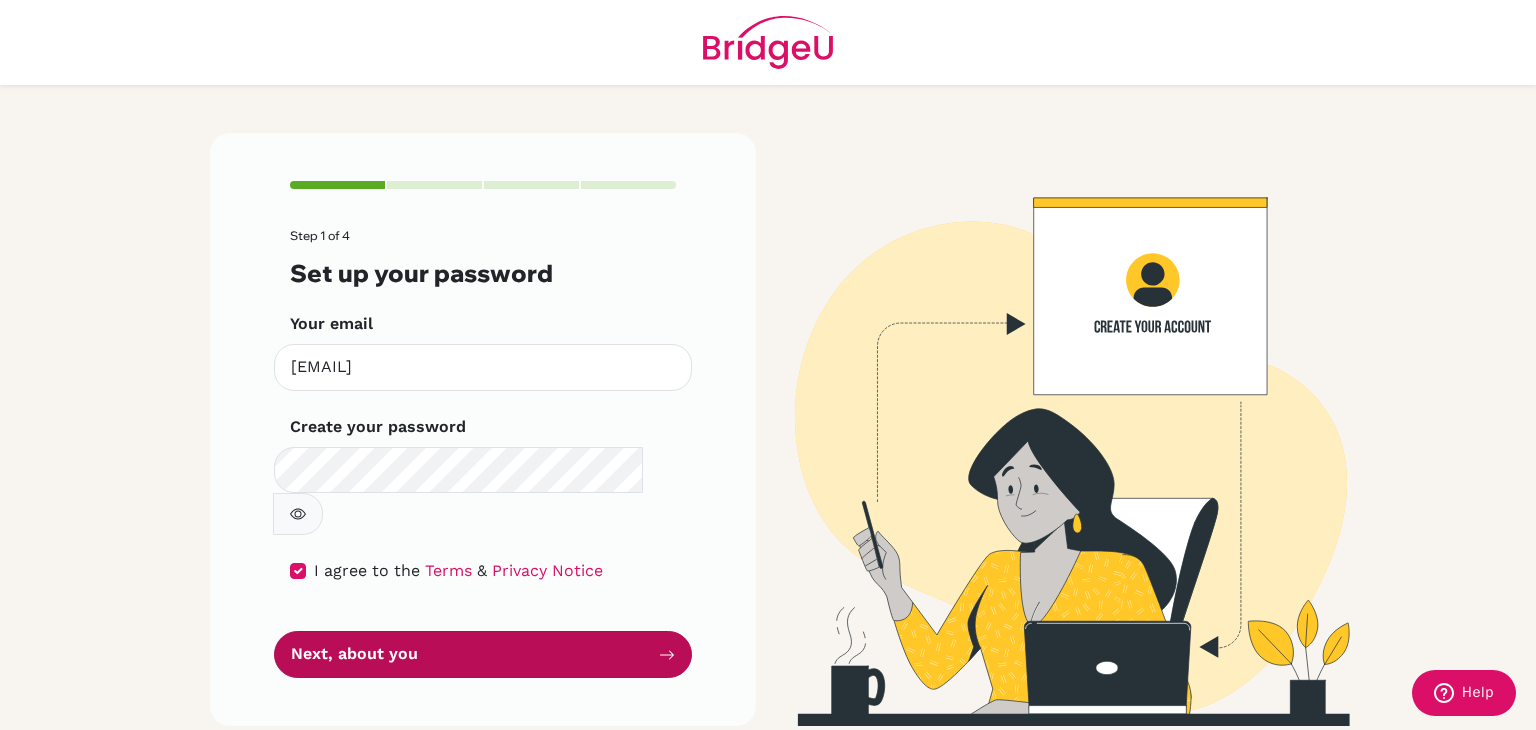 click on "Next, about you" at bounding box center [483, 654] 